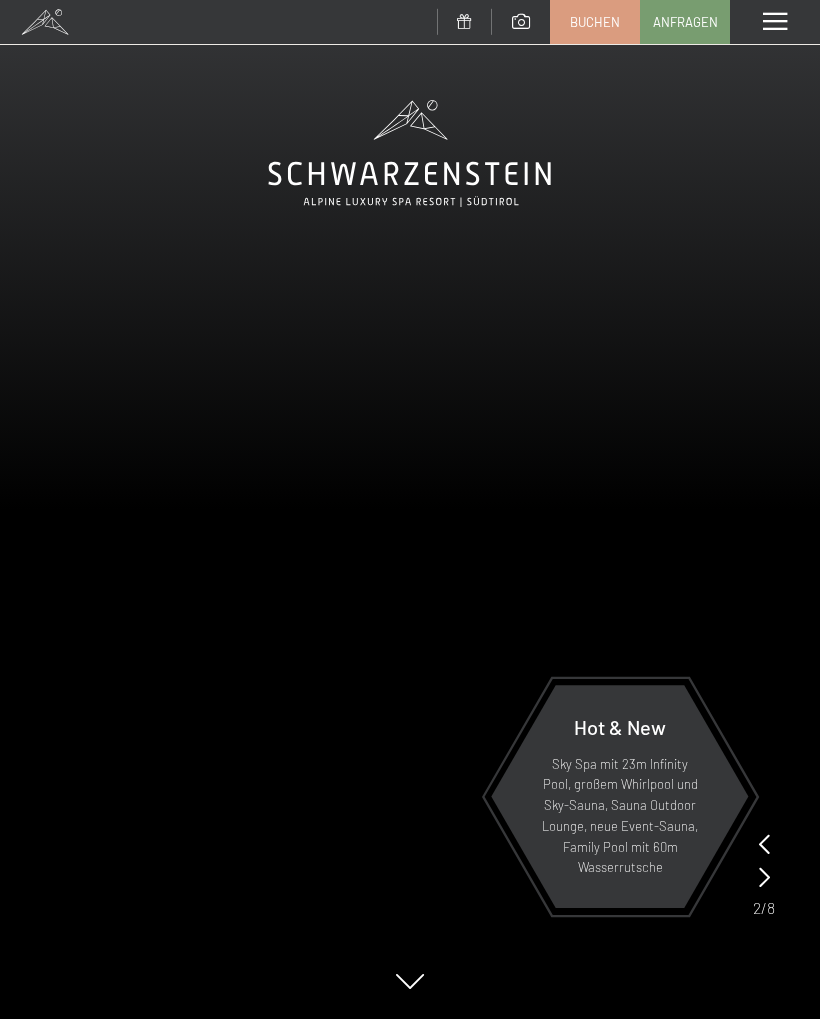 scroll, scrollTop: 0, scrollLeft: 0, axis: both 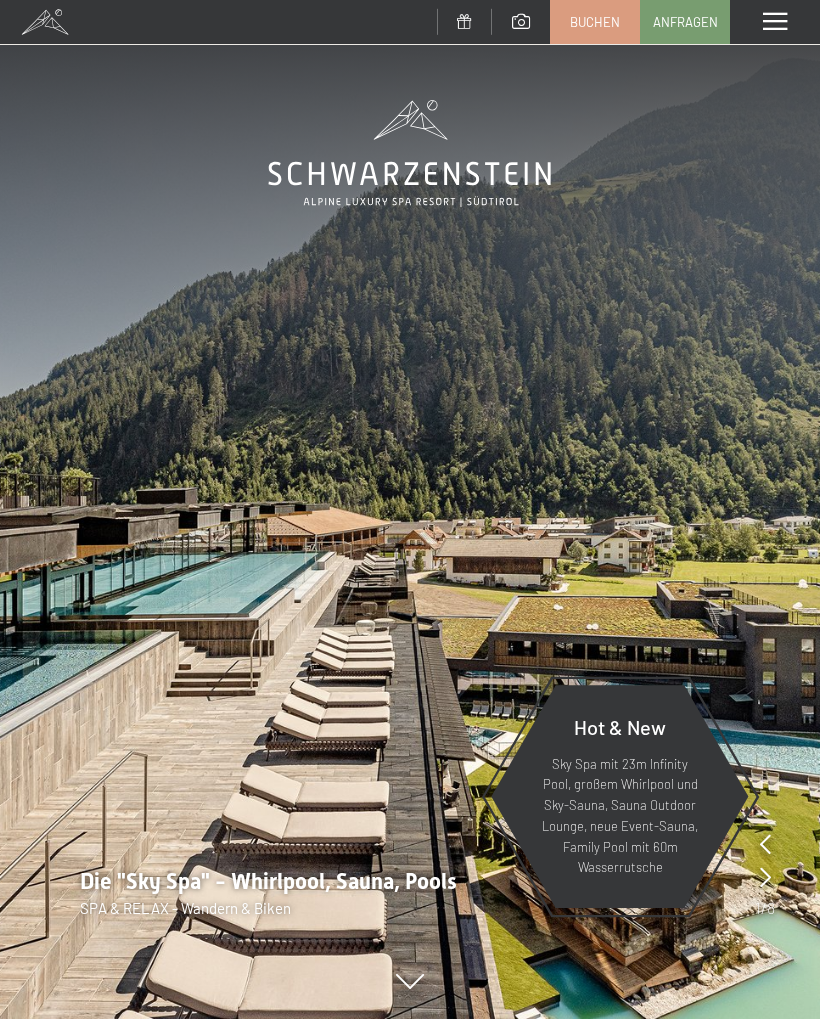 click at bounding box center [775, 22] 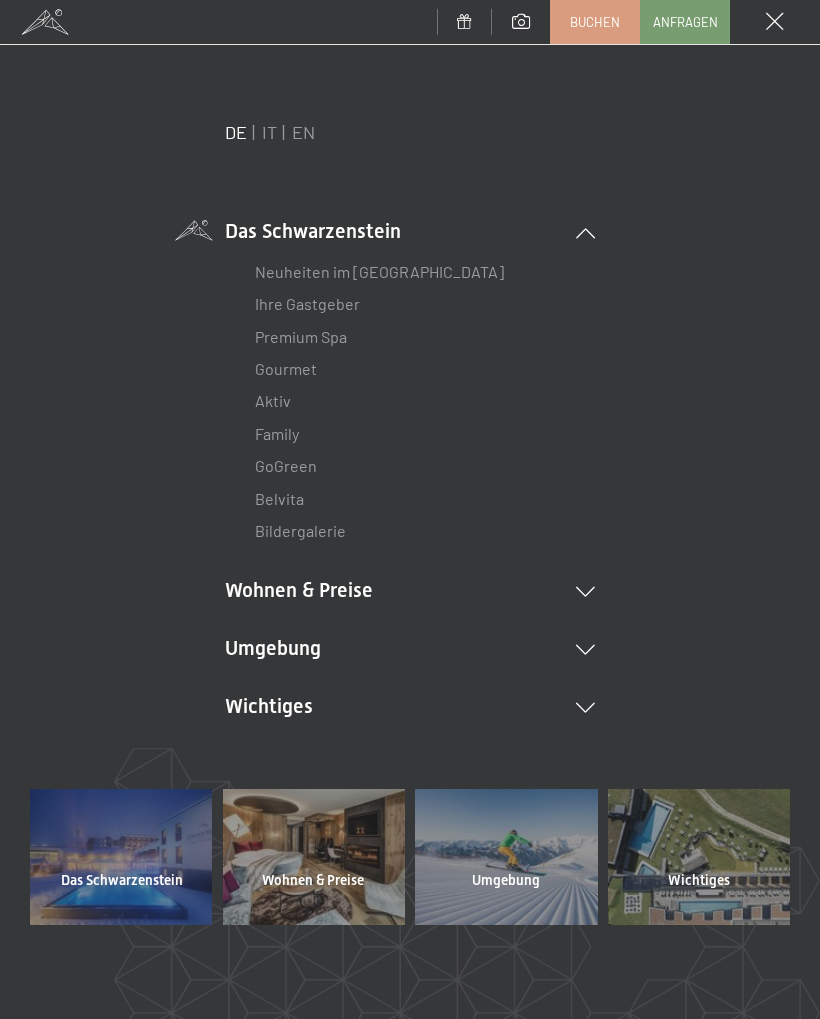 click on "Neuheiten im [GEOGRAPHIC_DATA]" at bounding box center (379, 271) 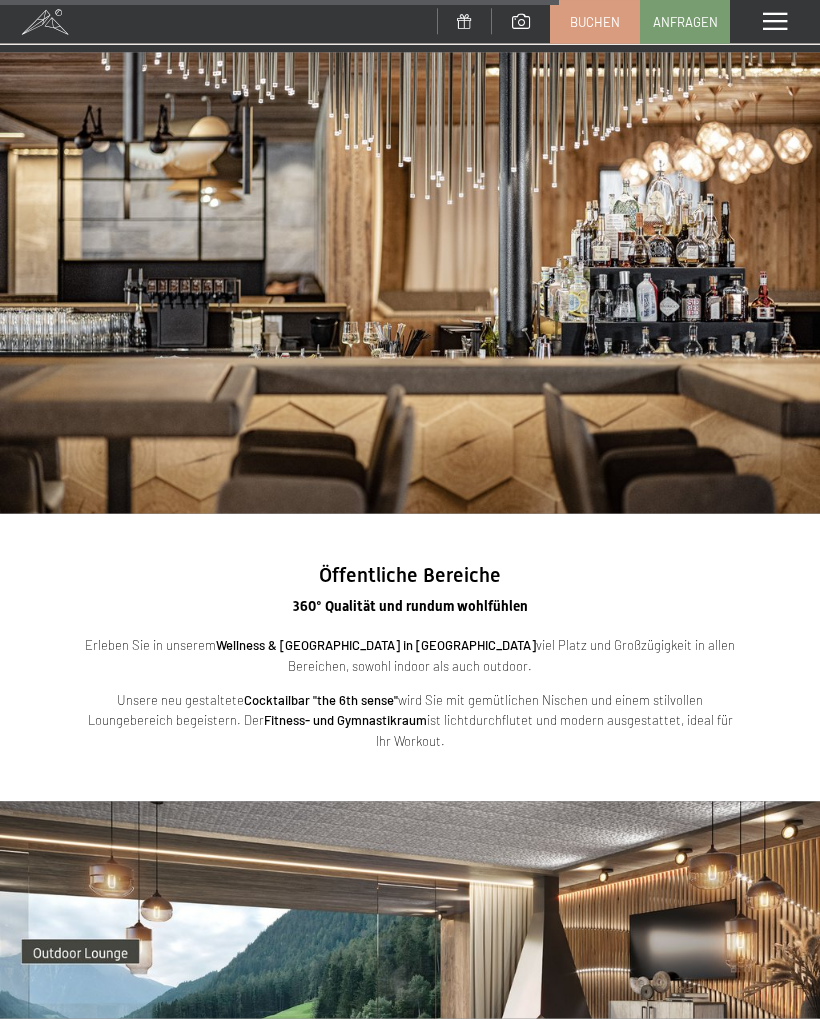 scroll, scrollTop: 3121, scrollLeft: 0, axis: vertical 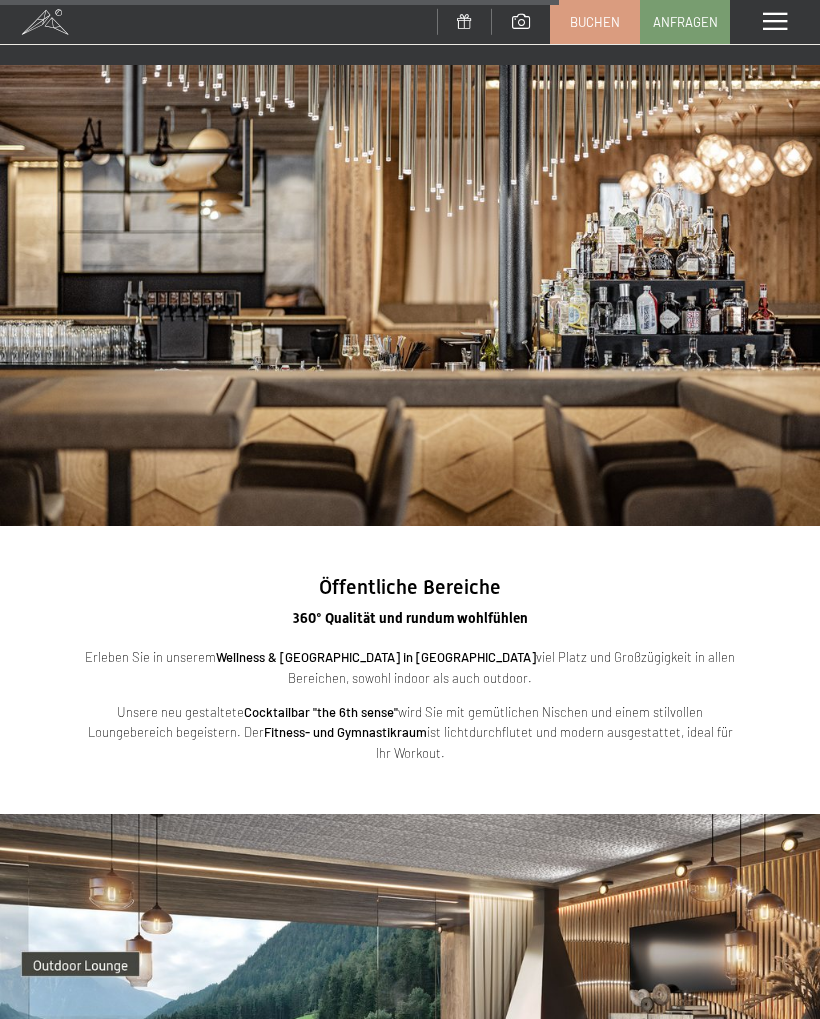 click at bounding box center [775, 22] 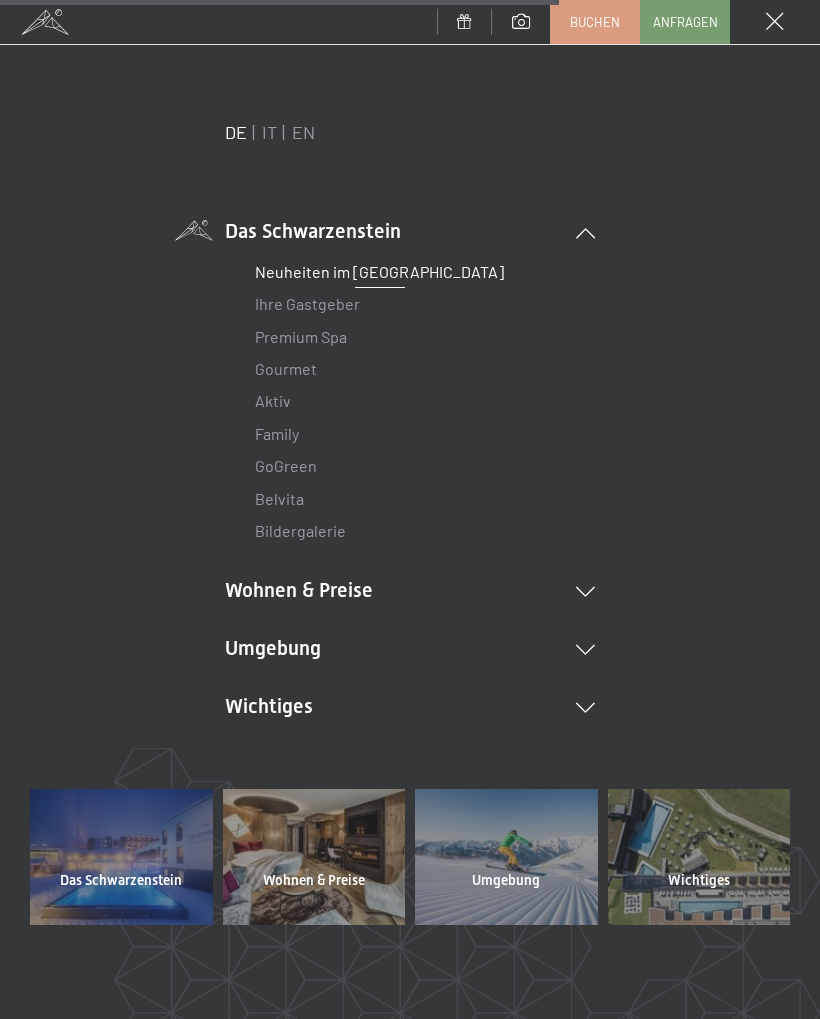 click on "Premium Spa" at bounding box center (301, 336) 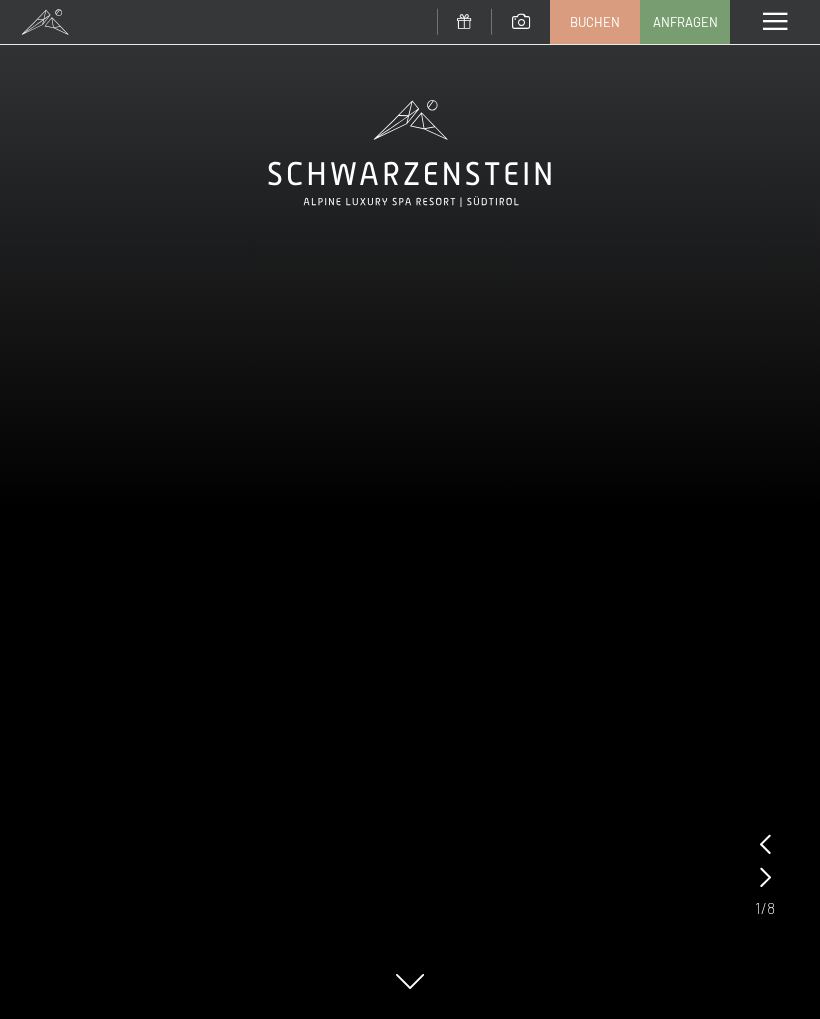 scroll, scrollTop: 0, scrollLeft: 0, axis: both 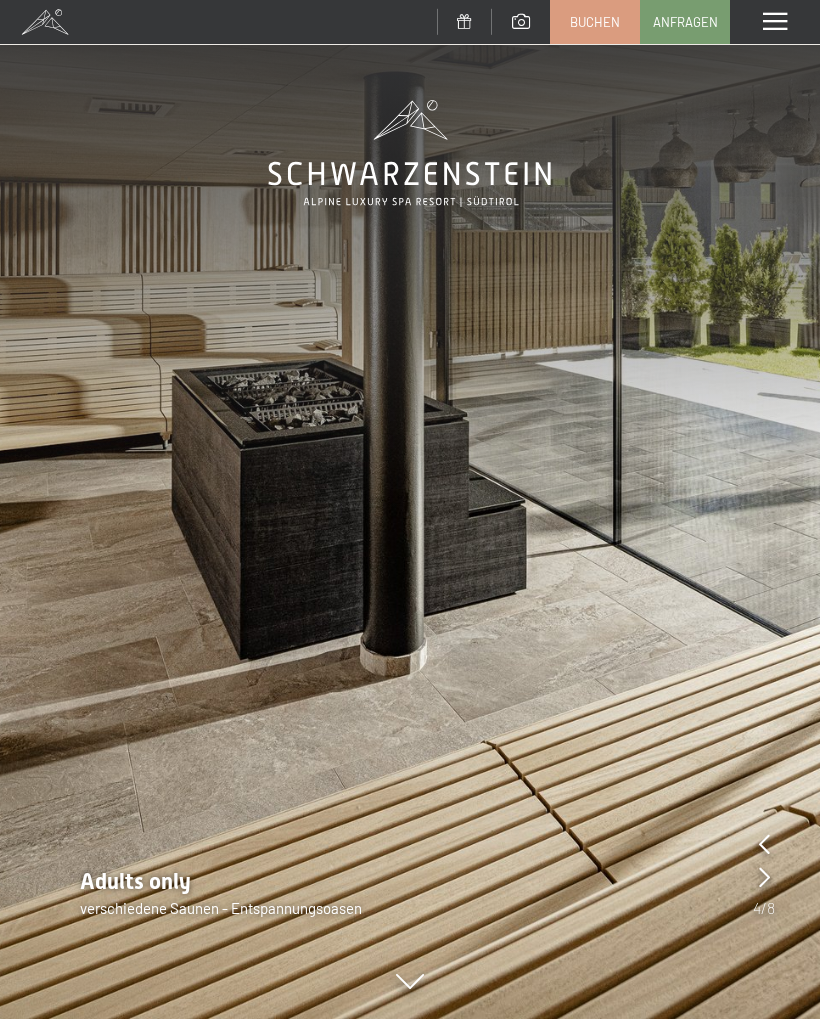 click at bounding box center [410, 509] 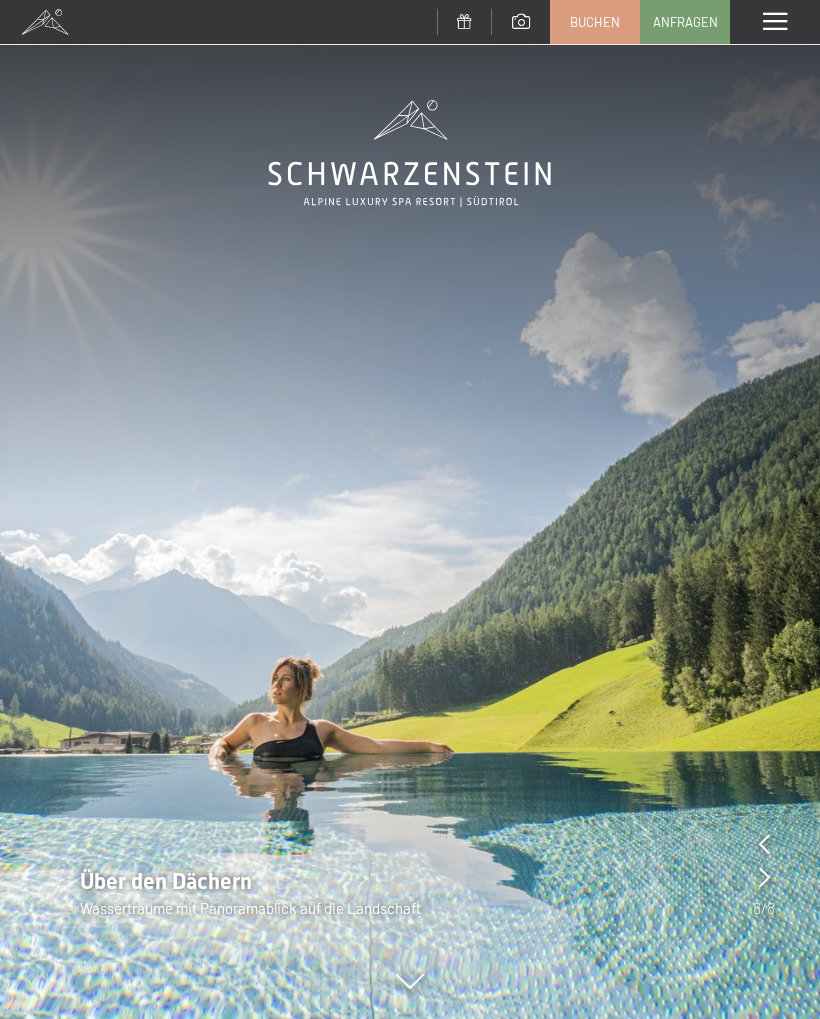 click at bounding box center (775, 22) 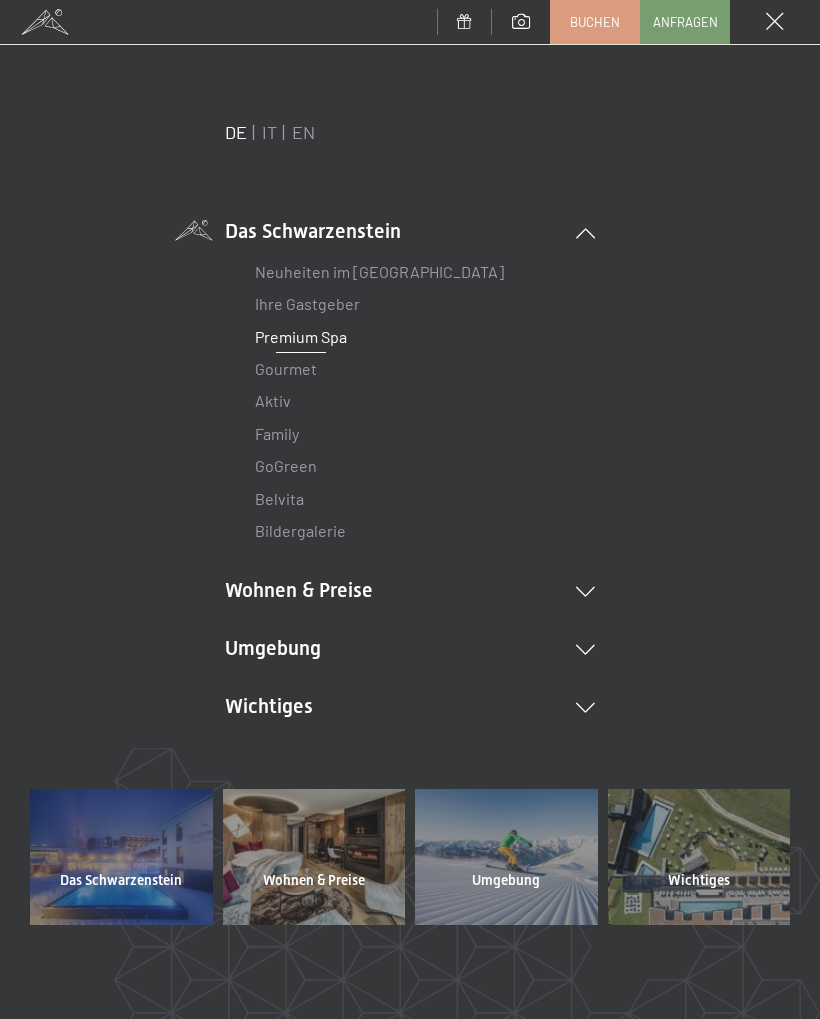 click on "Wohnen & Preise           Inklusivleistungen         Zimmer & Preise         Liste             Angebote         Liste             Familienpreise         Spa Anwendungen         Treuebonus         Anfrage         Buchung         AGBs - Info         Gutschein         Geschenksidee         App. Luxegg" at bounding box center (410, 591) 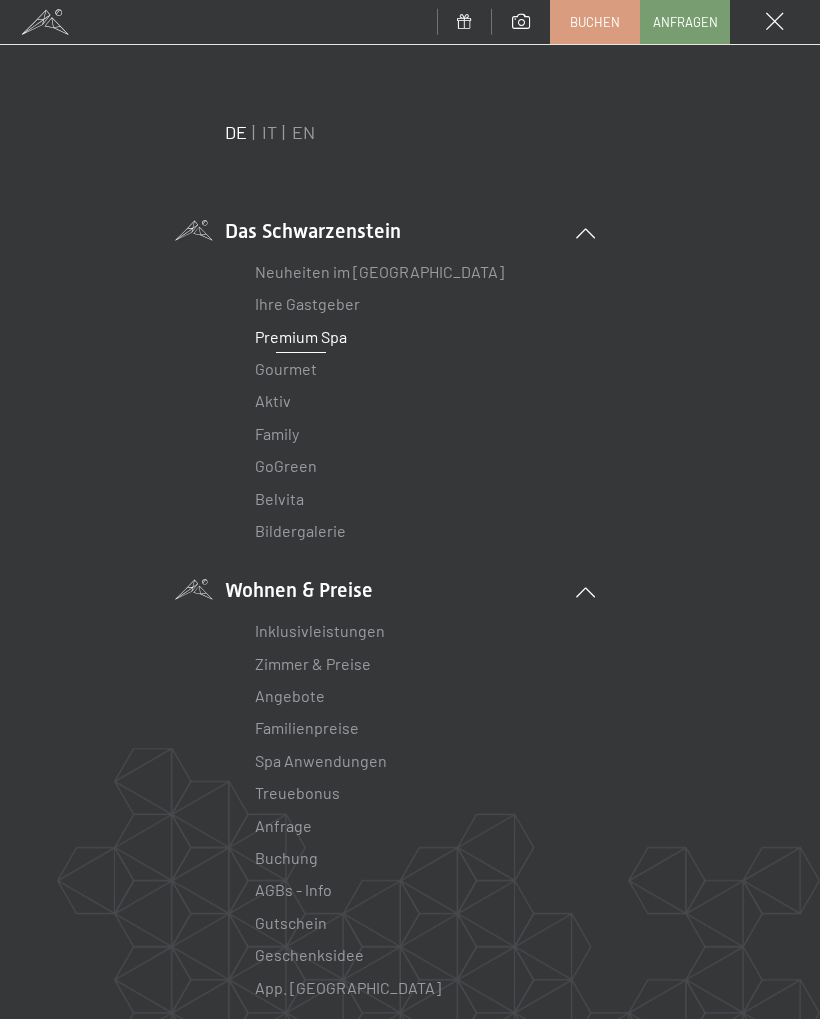 click on "Zimmer & Preise" at bounding box center [313, 663] 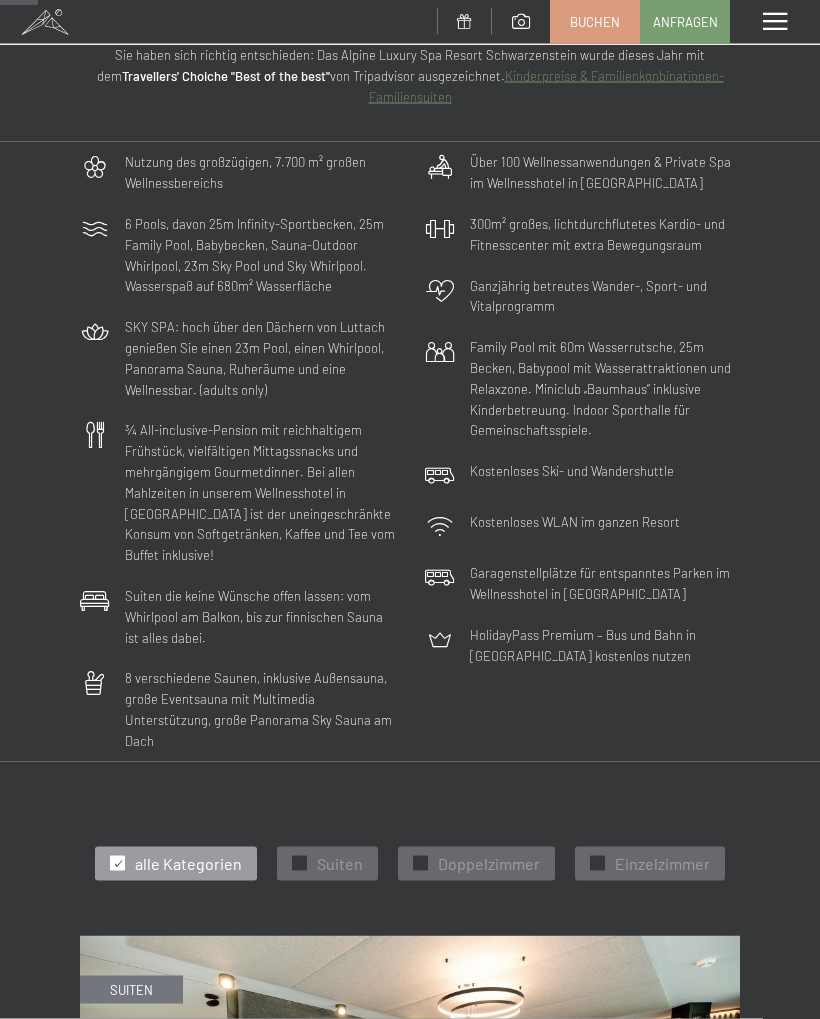scroll, scrollTop: 0, scrollLeft: 0, axis: both 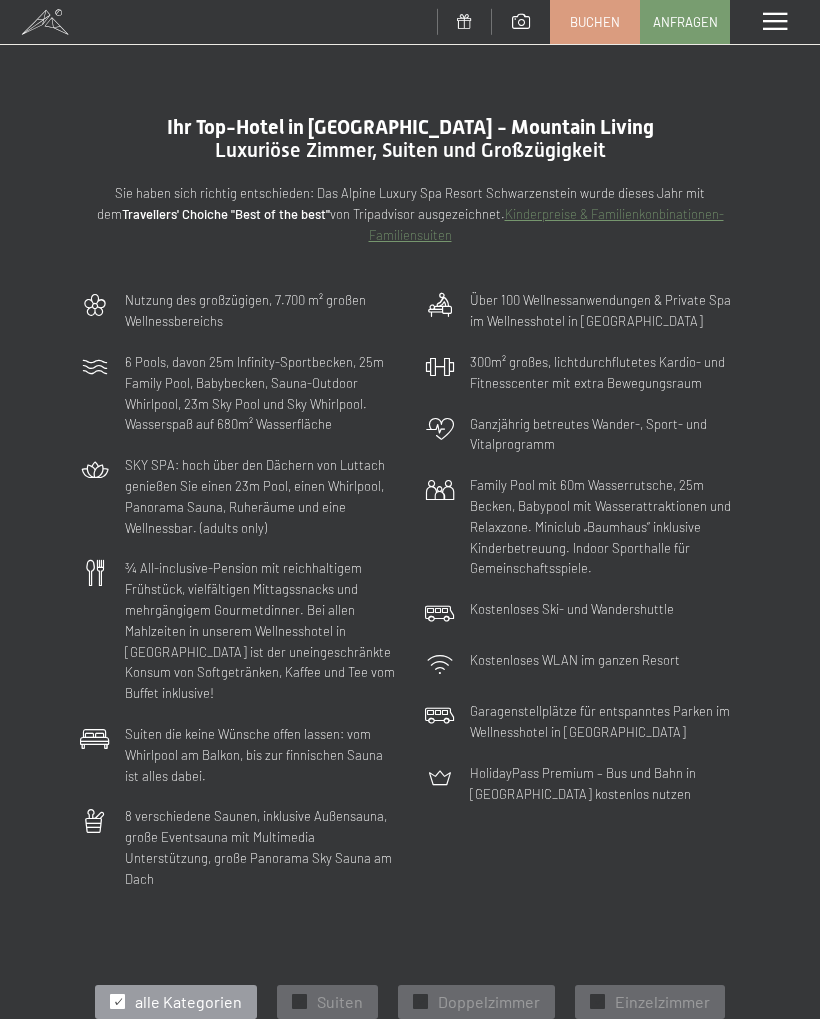 click at bounding box center [775, 22] 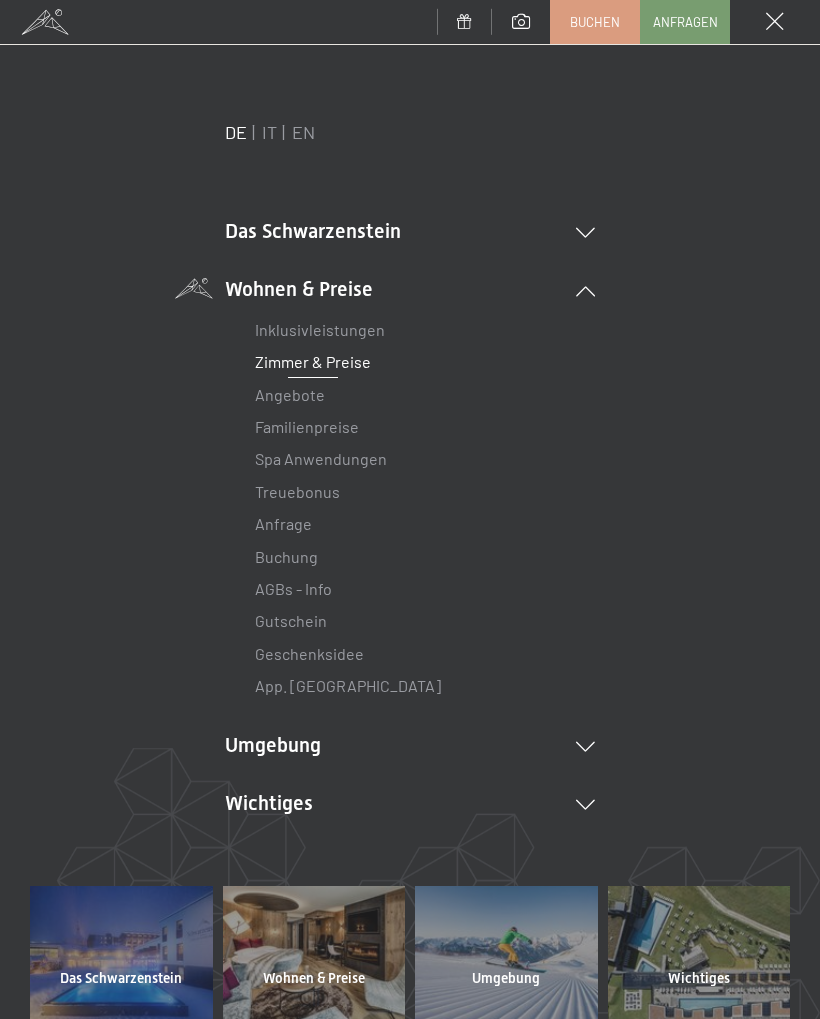 click on "Angebote" at bounding box center [290, 394] 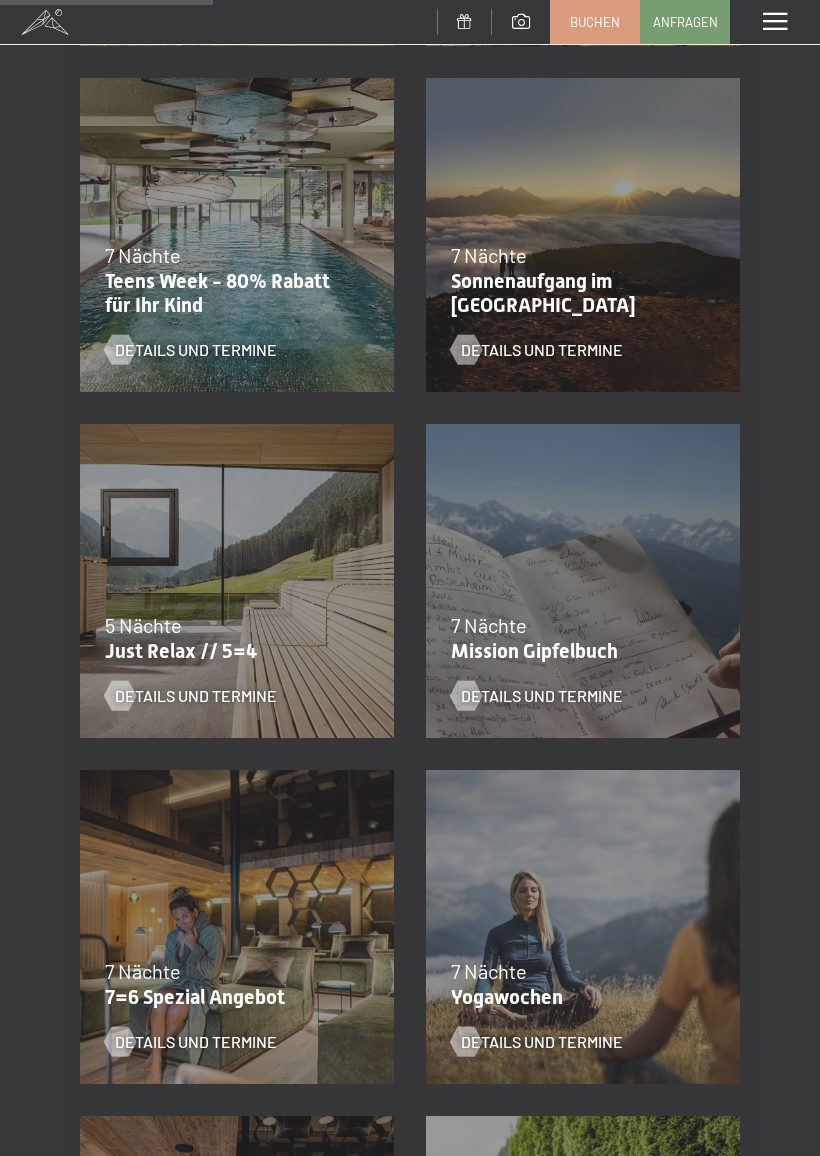scroll, scrollTop: 744, scrollLeft: 0, axis: vertical 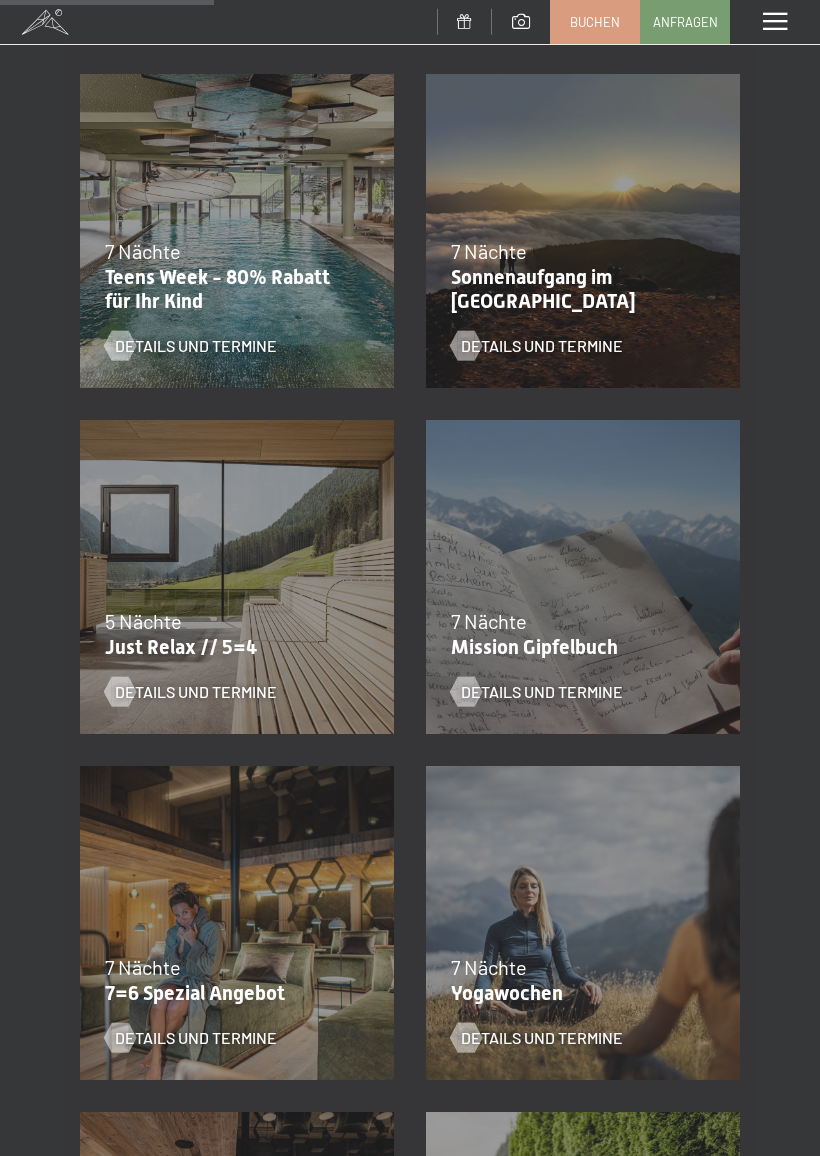 click on "Just Relax // 5=4" at bounding box center [232, 647] 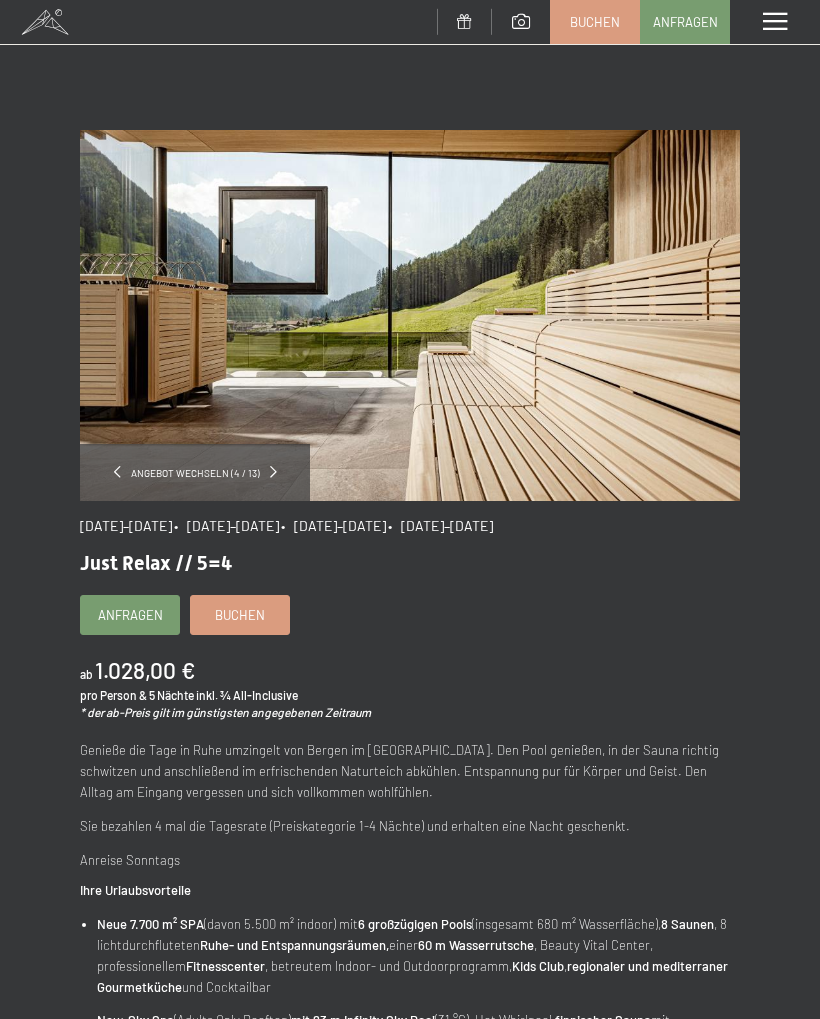 scroll, scrollTop: 0, scrollLeft: 0, axis: both 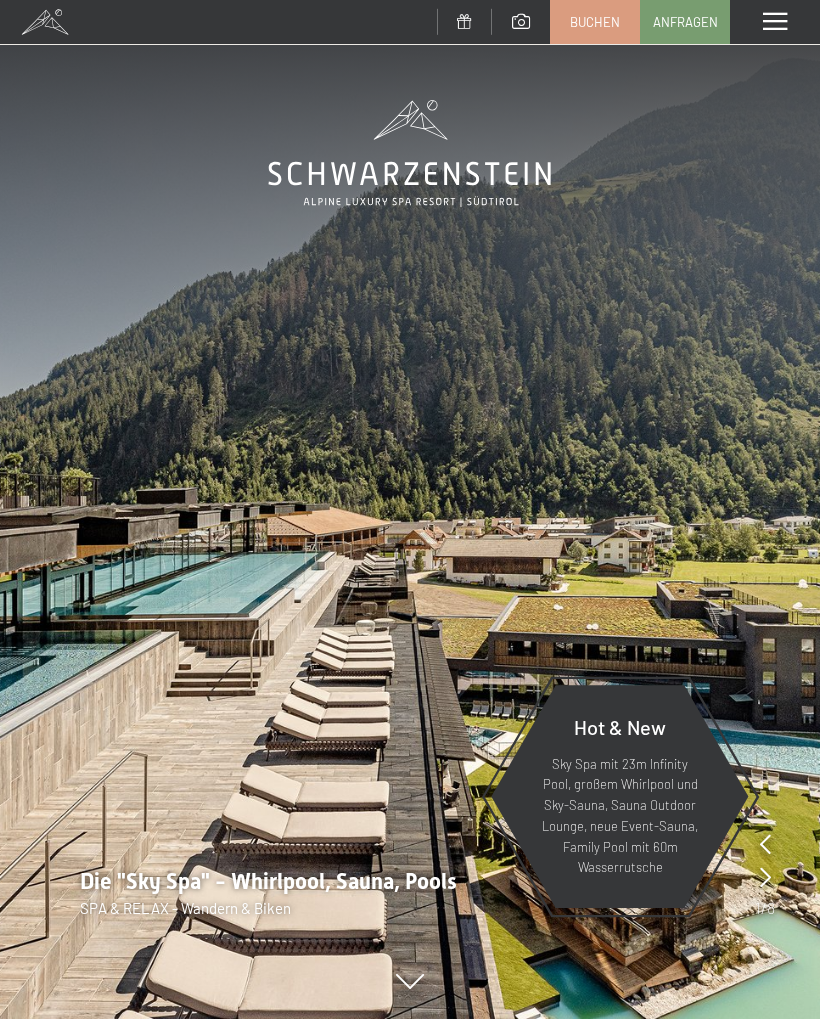 click at bounding box center (775, 22) 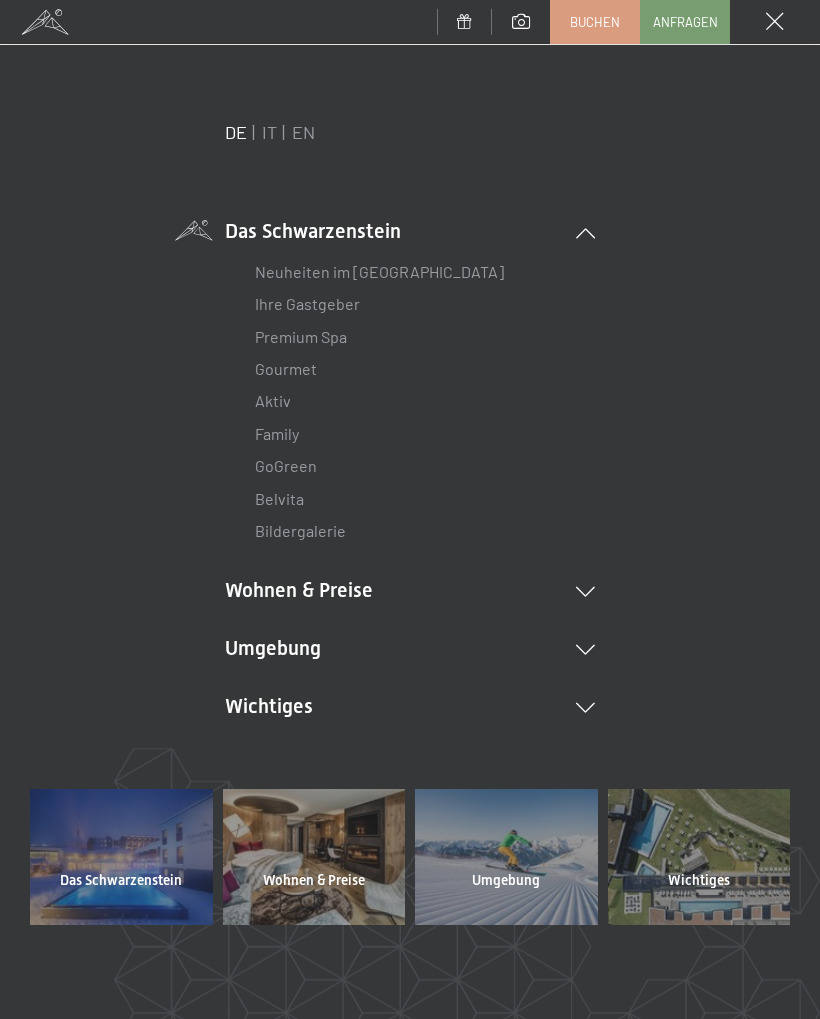 click on "Wohnen & Preise           Inklusivleistungen         Zimmer & Preise         Liste             Angebote         Liste             Familienpreise         Spa Anwendungen         Treuebonus         Anfrage         Buchung         AGBs - Info         Gutschein         Geschenksidee         App. Luxegg" at bounding box center (410, 591) 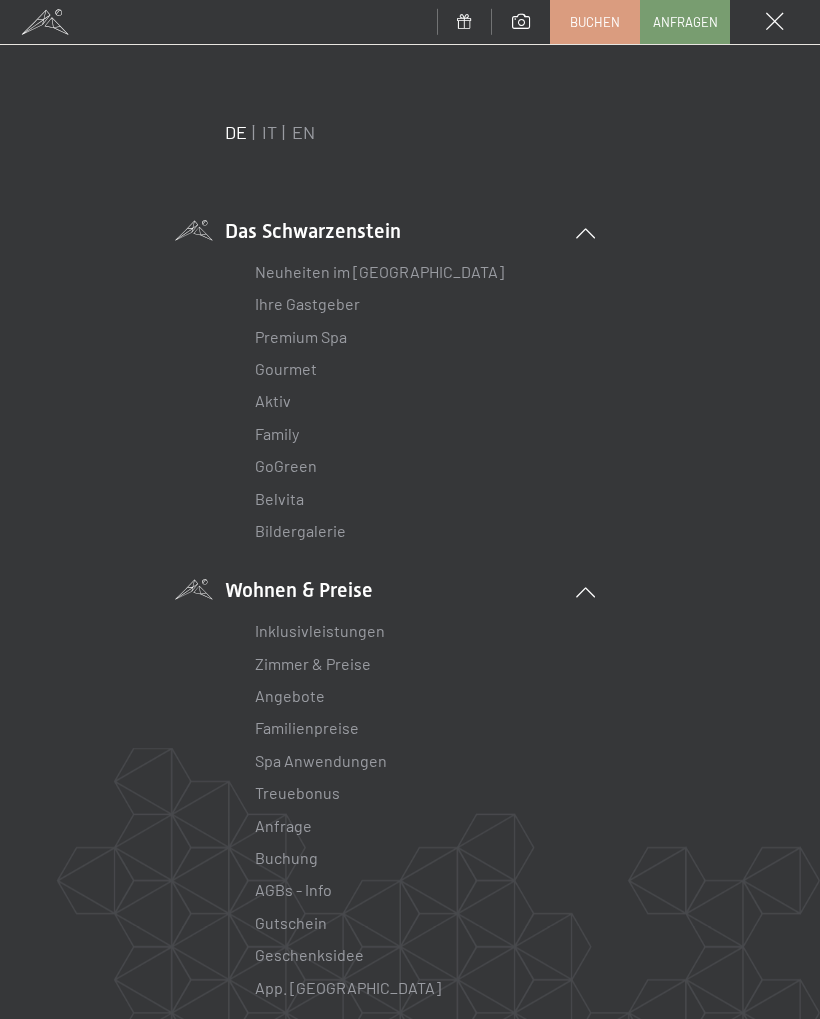 click on "Angebote" at bounding box center [290, 695] 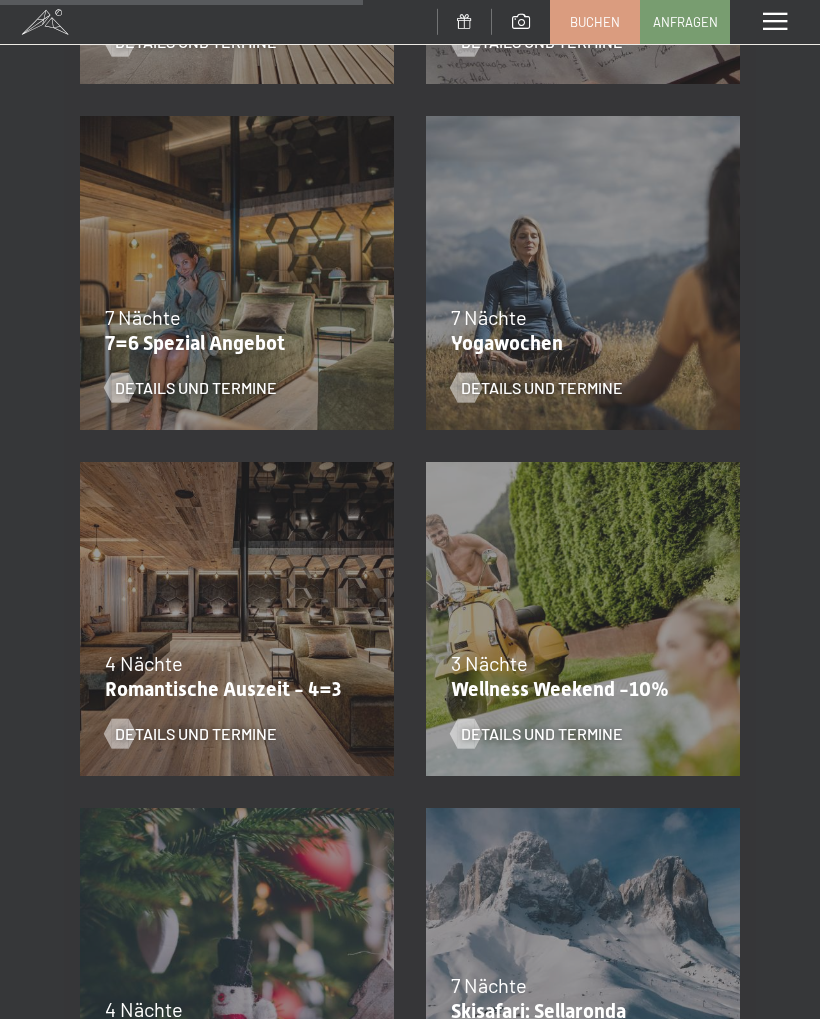 scroll, scrollTop: 1393, scrollLeft: 0, axis: vertical 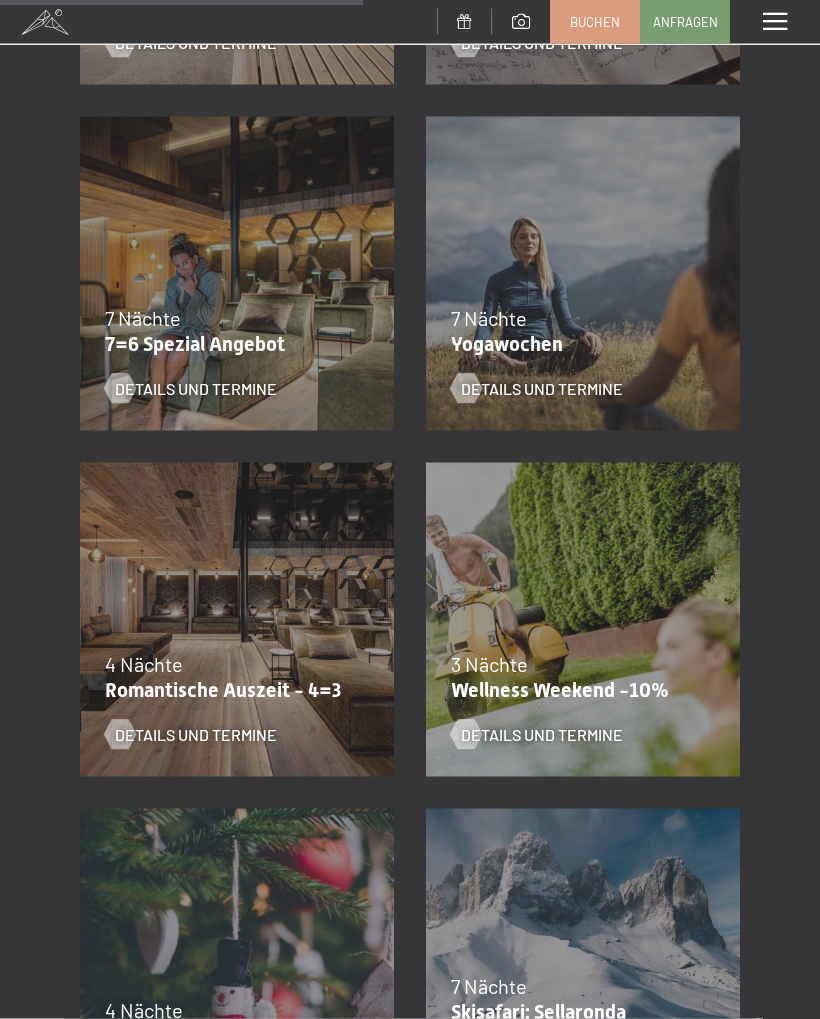 click on "09.11.–05.12.2025     08.12.–19.12.2025     11.01.–23.01.2026     08.03.–27.03.2026     29.03.–02.04.2026     06.04.–10.04.2026          4 Nächte         Romantische Auszeit - 4=3                 Details und Termine" at bounding box center [237, 620] 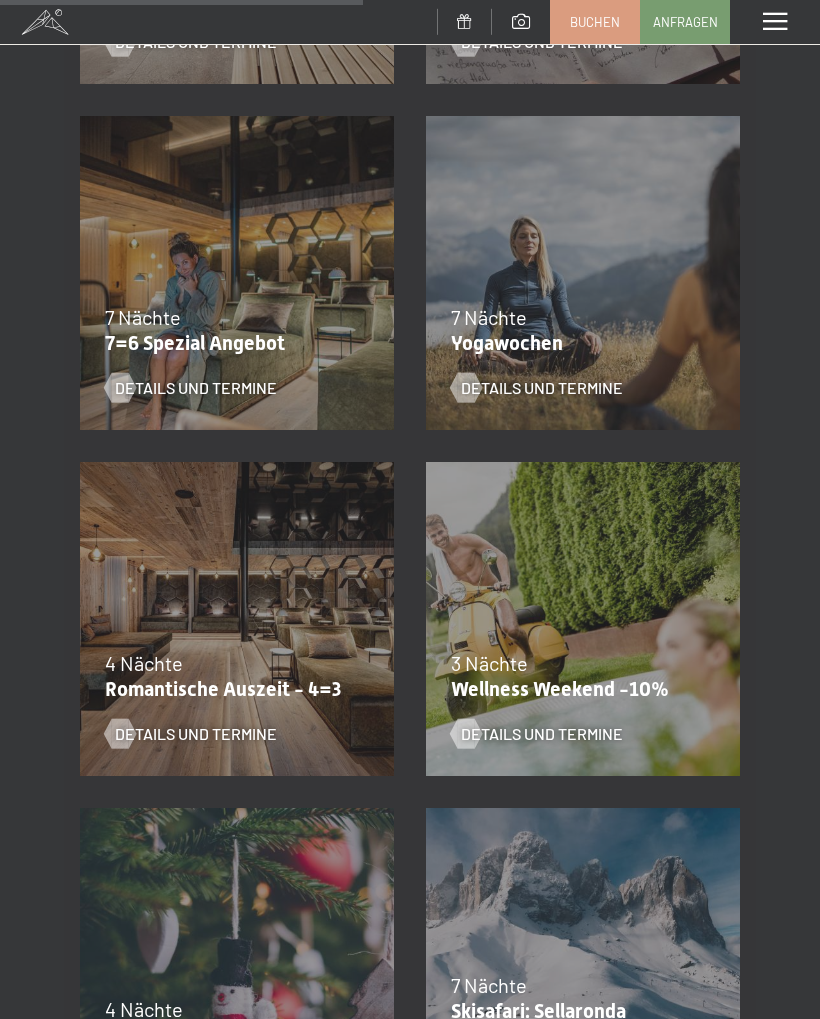 click at bounding box center (119, 734) 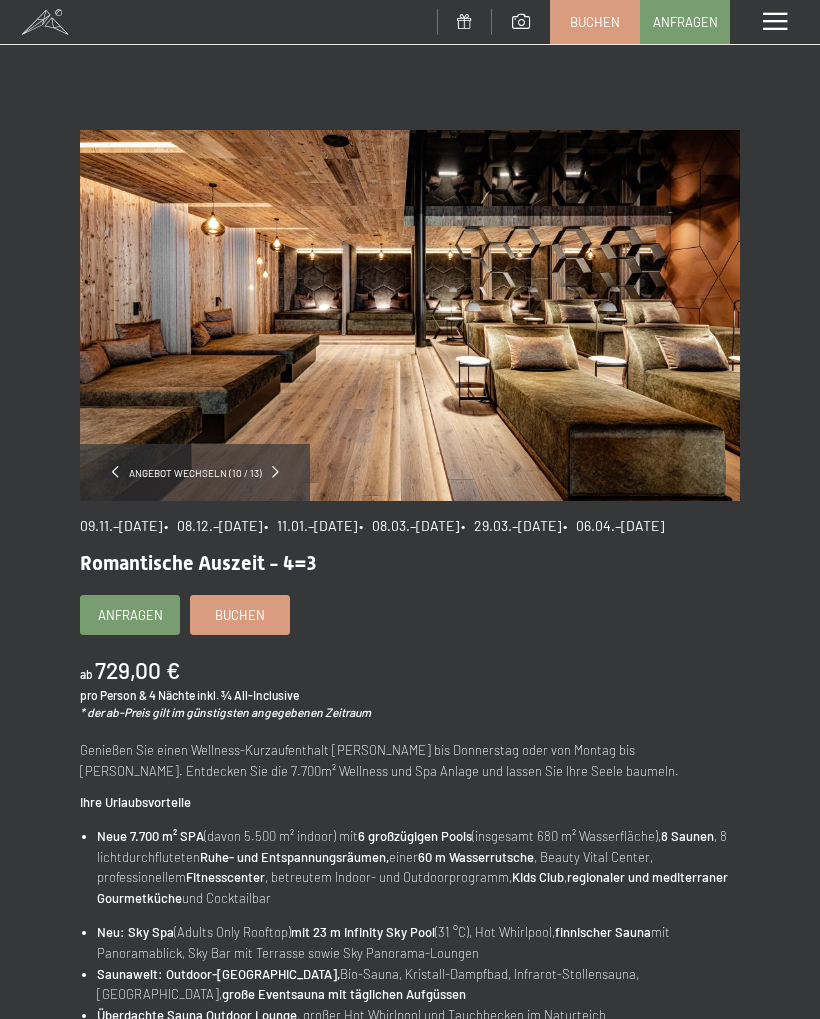 scroll, scrollTop: 0, scrollLeft: 0, axis: both 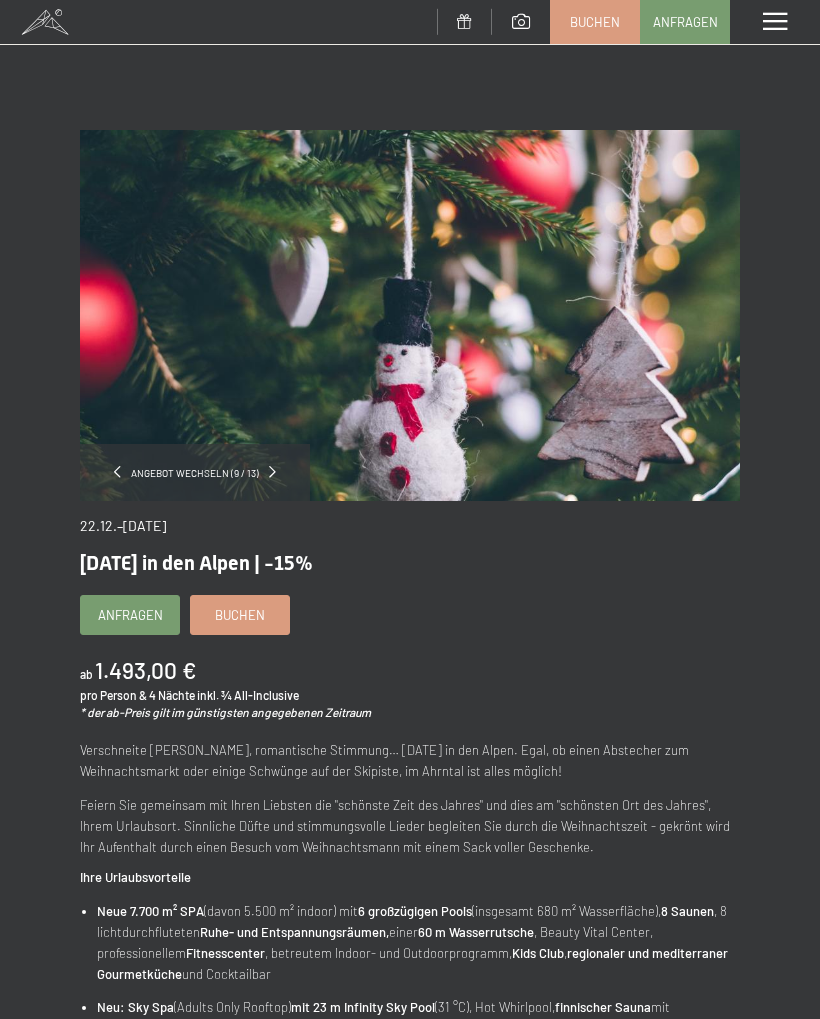 click on "Angebot wechseln (9 / 13)" at bounding box center [195, 473] 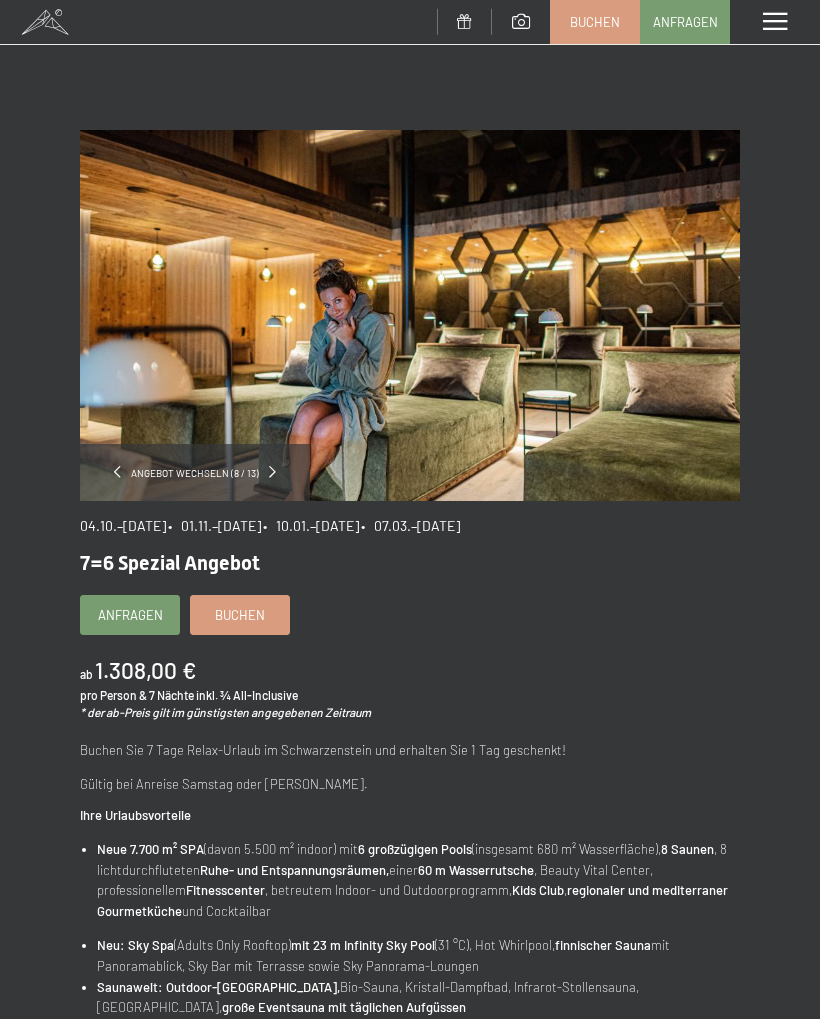 scroll, scrollTop: 0, scrollLeft: 0, axis: both 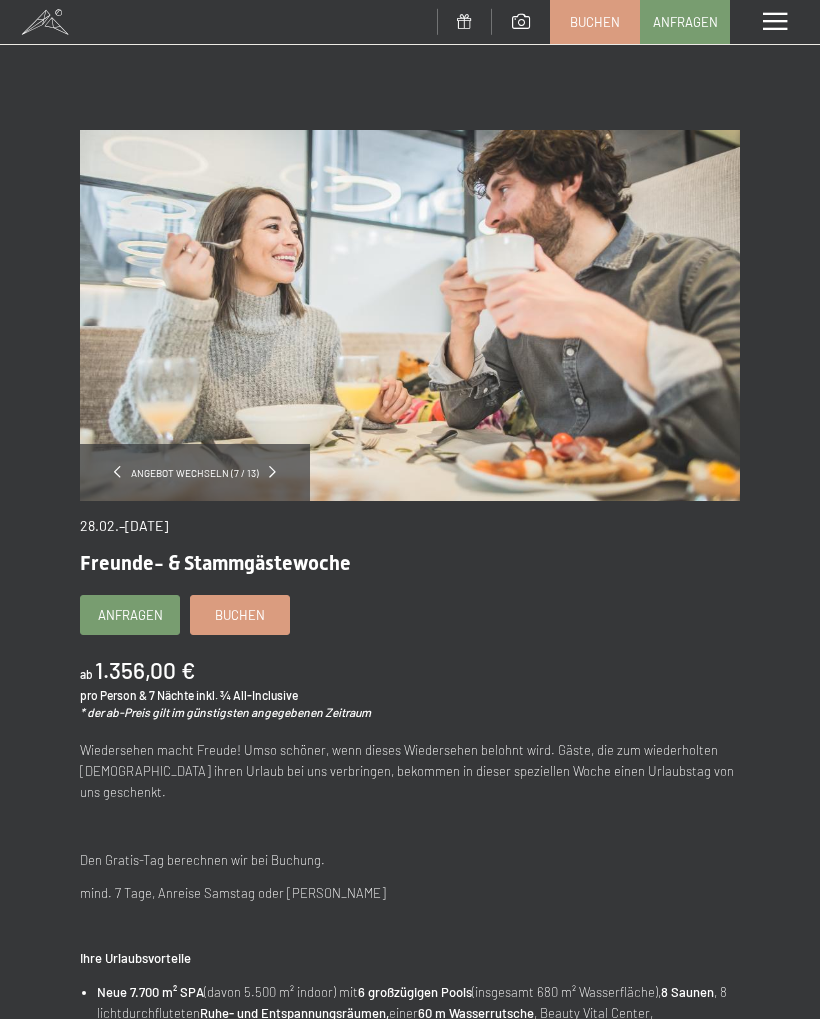 click on "Angebot wechseln (7 / 13)" at bounding box center (195, 473) 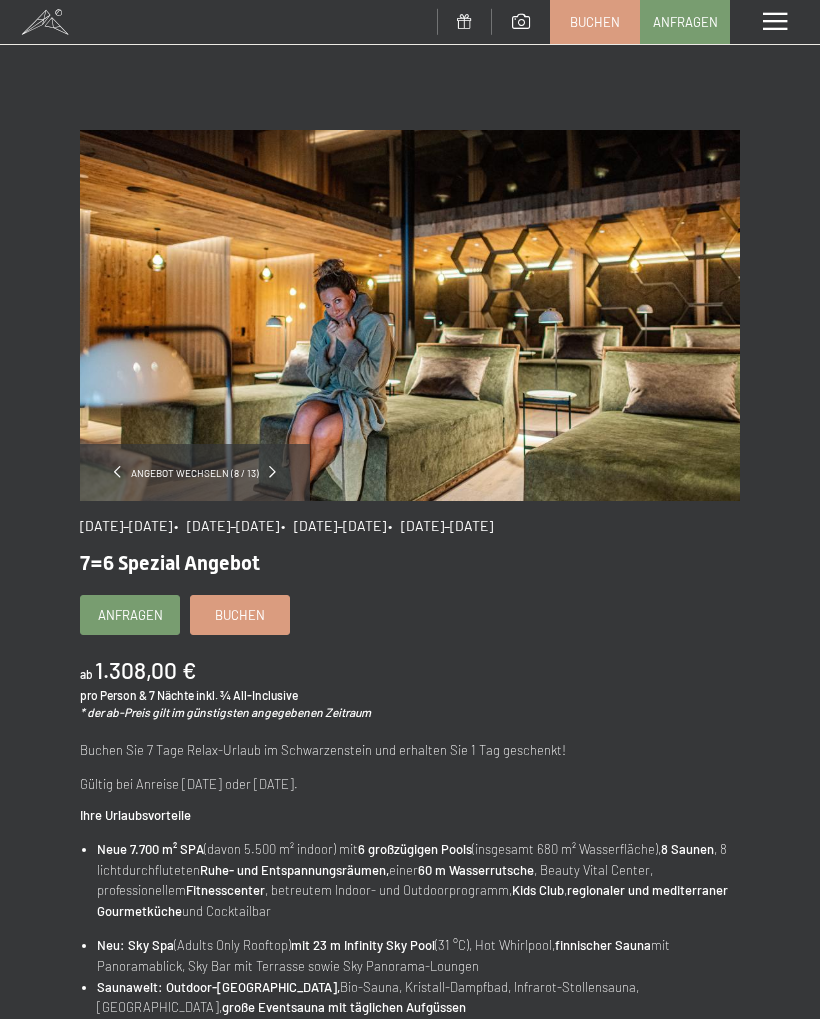 scroll, scrollTop: 0, scrollLeft: 0, axis: both 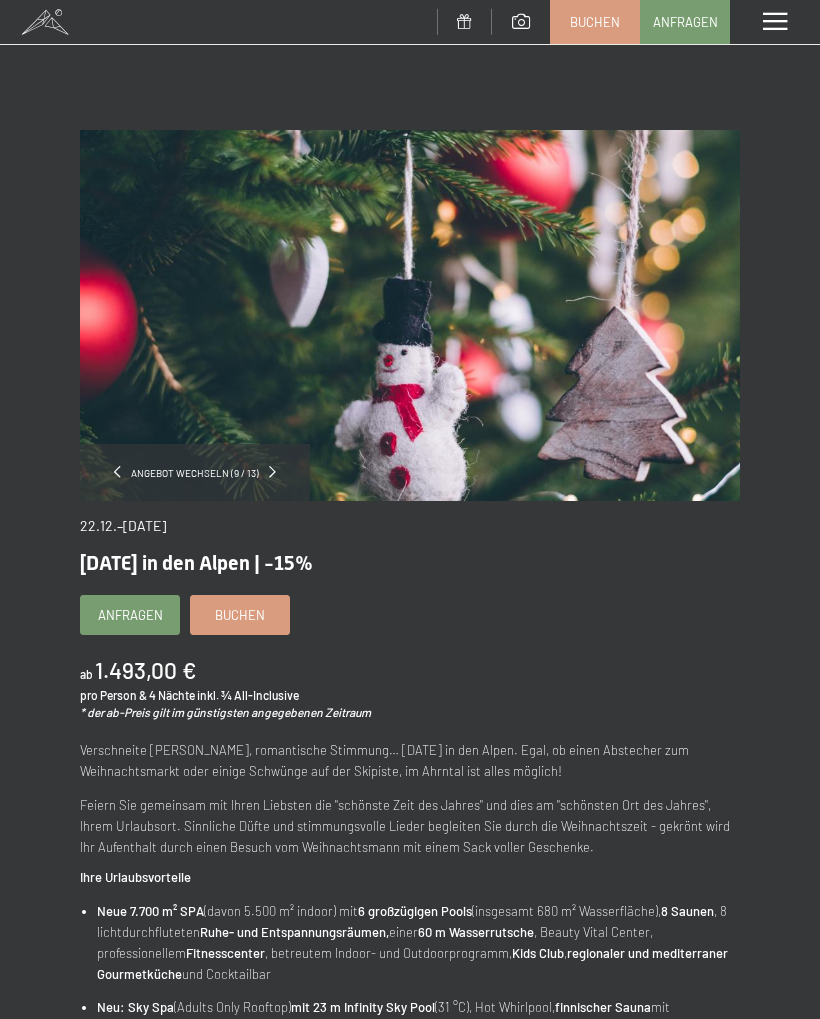 click on "Angebot wechseln (9 / 13)" at bounding box center [195, 472] 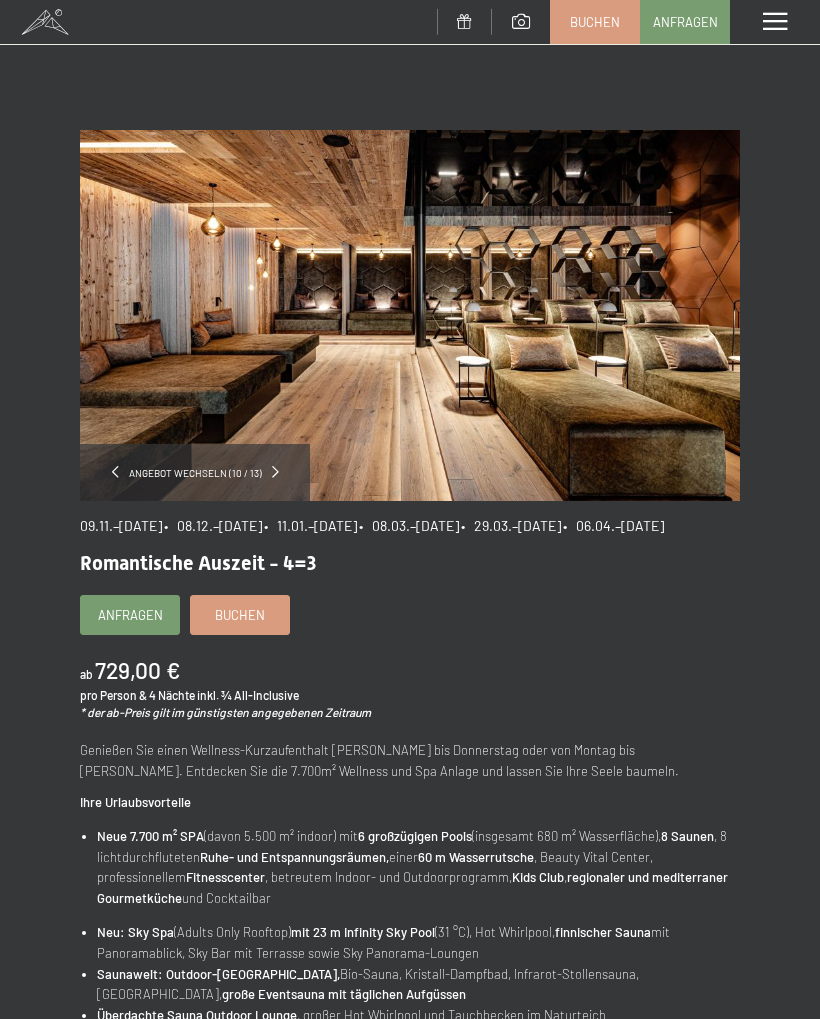 scroll, scrollTop: 0, scrollLeft: 0, axis: both 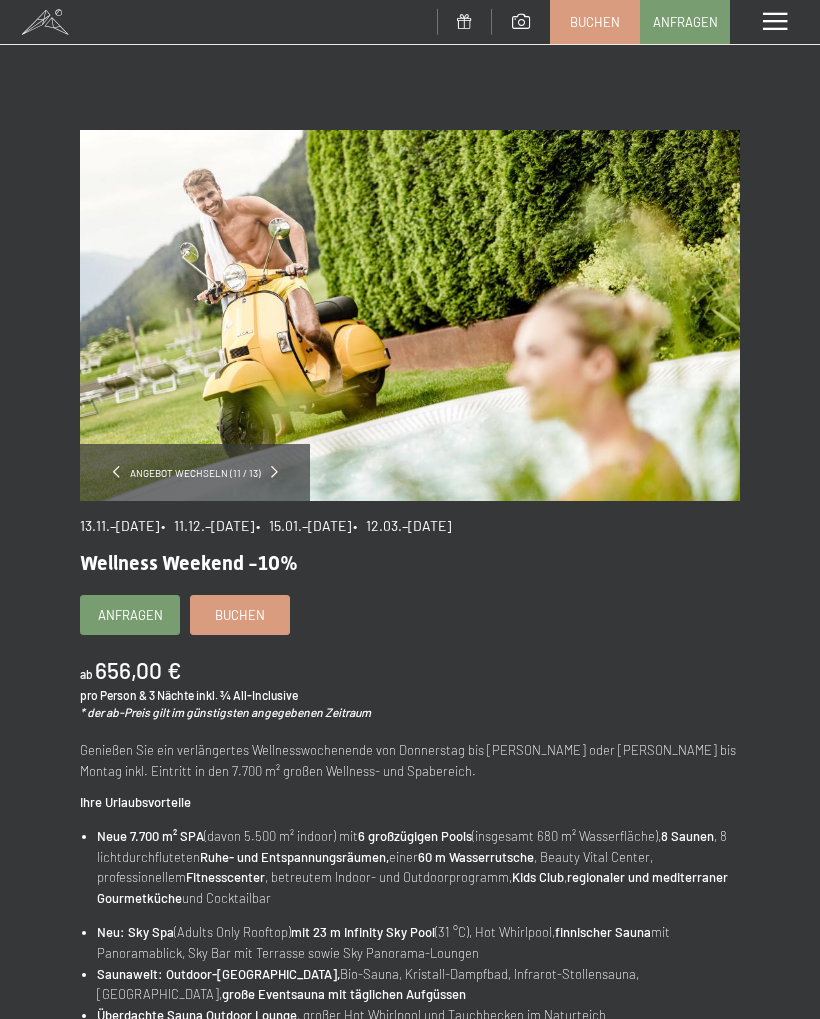click at bounding box center [274, 472] 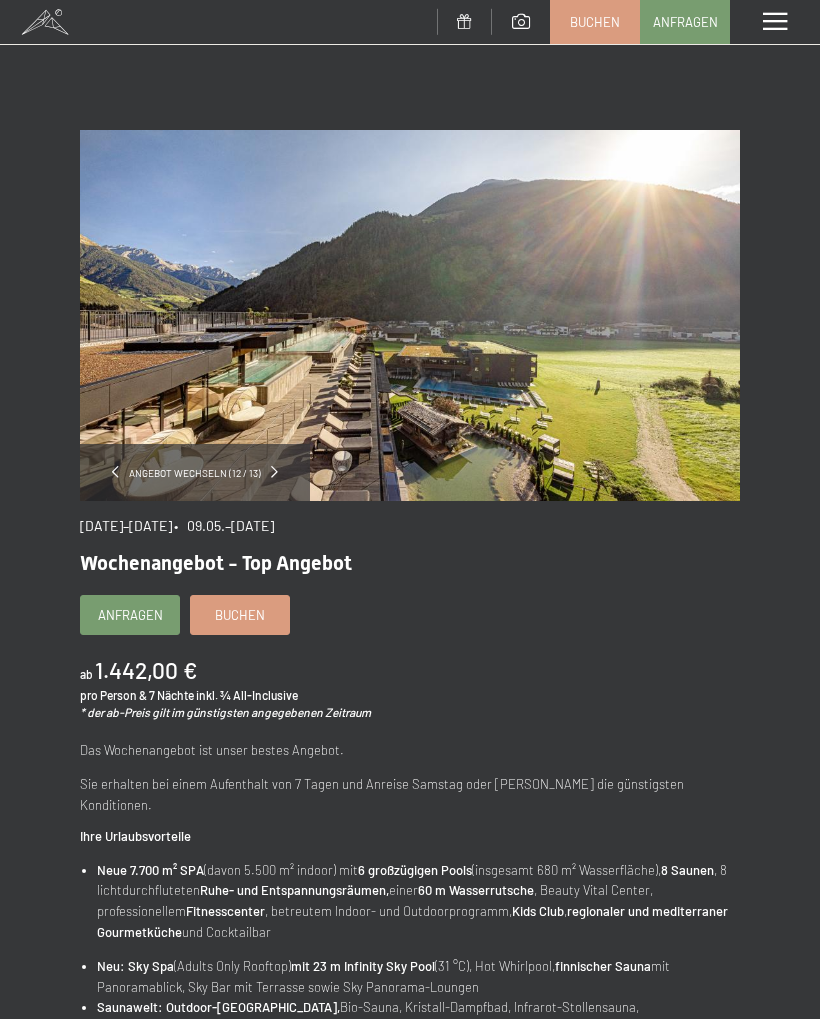 scroll, scrollTop: 0, scrollLeft: 0, axis: both 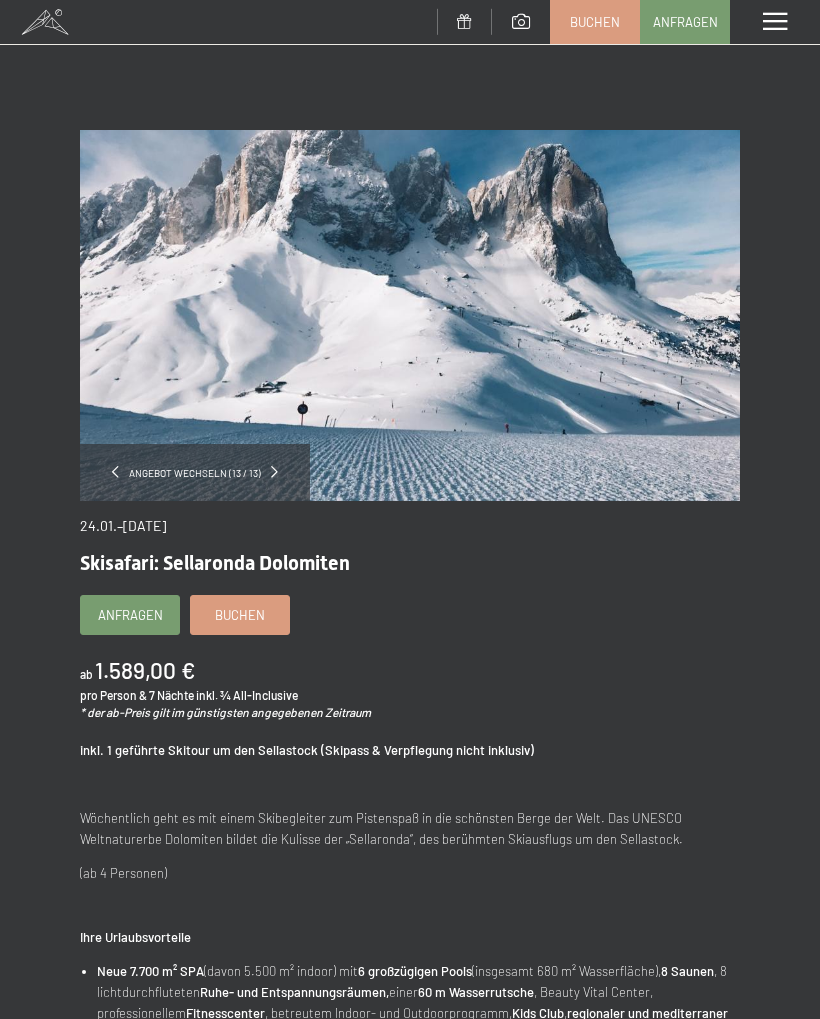 click on "Angebot wechseln (13 / 13)" at bounding box center [195, 472] 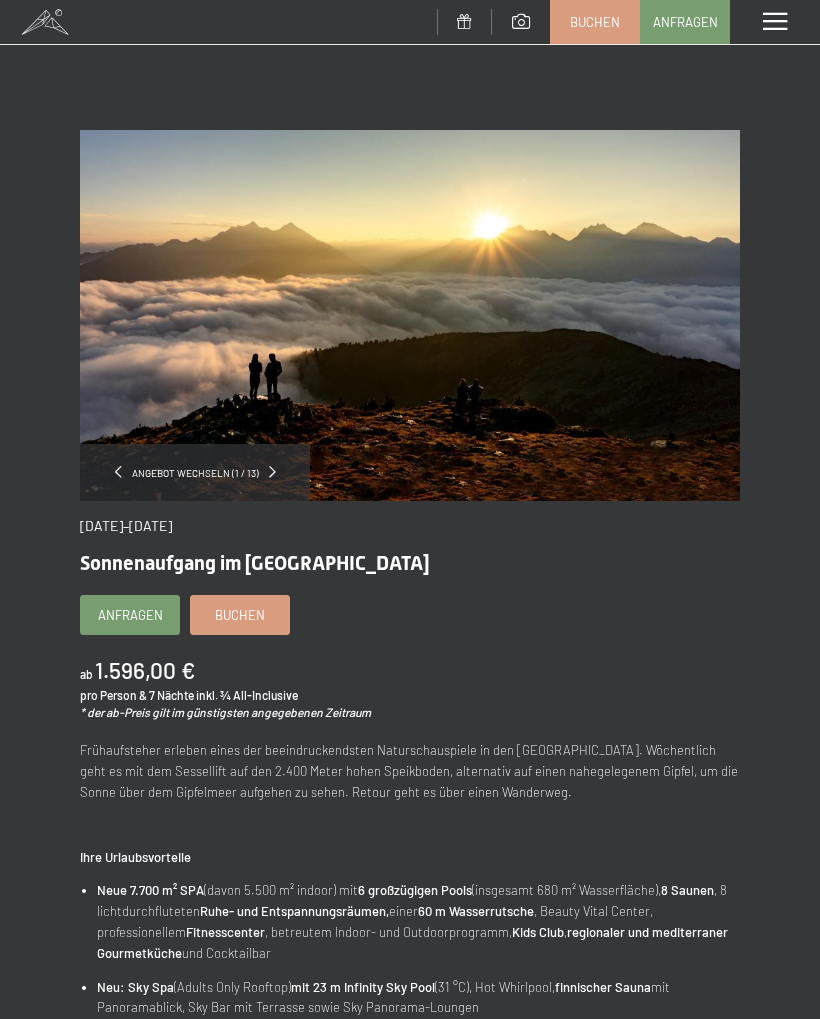 scroll, scrollTop: 0, scrollLeft: 0, axis: both 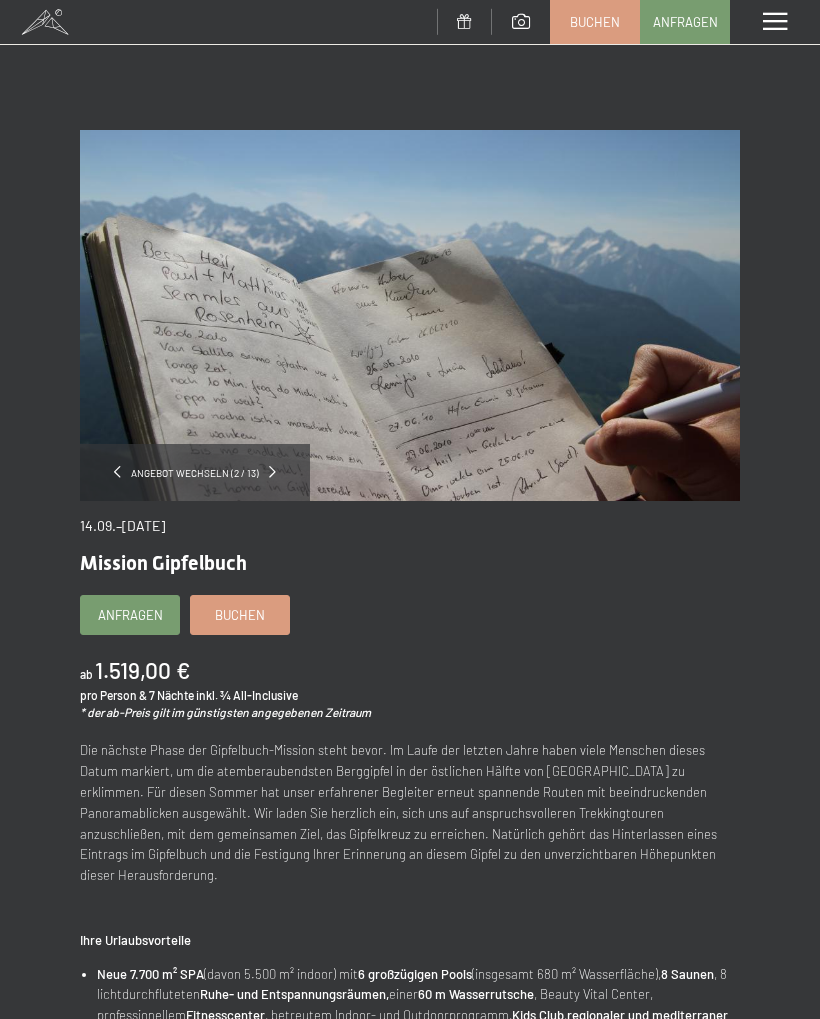 click on "Angebot wechseln (2 / 13)" at bounding box center [195, 472] 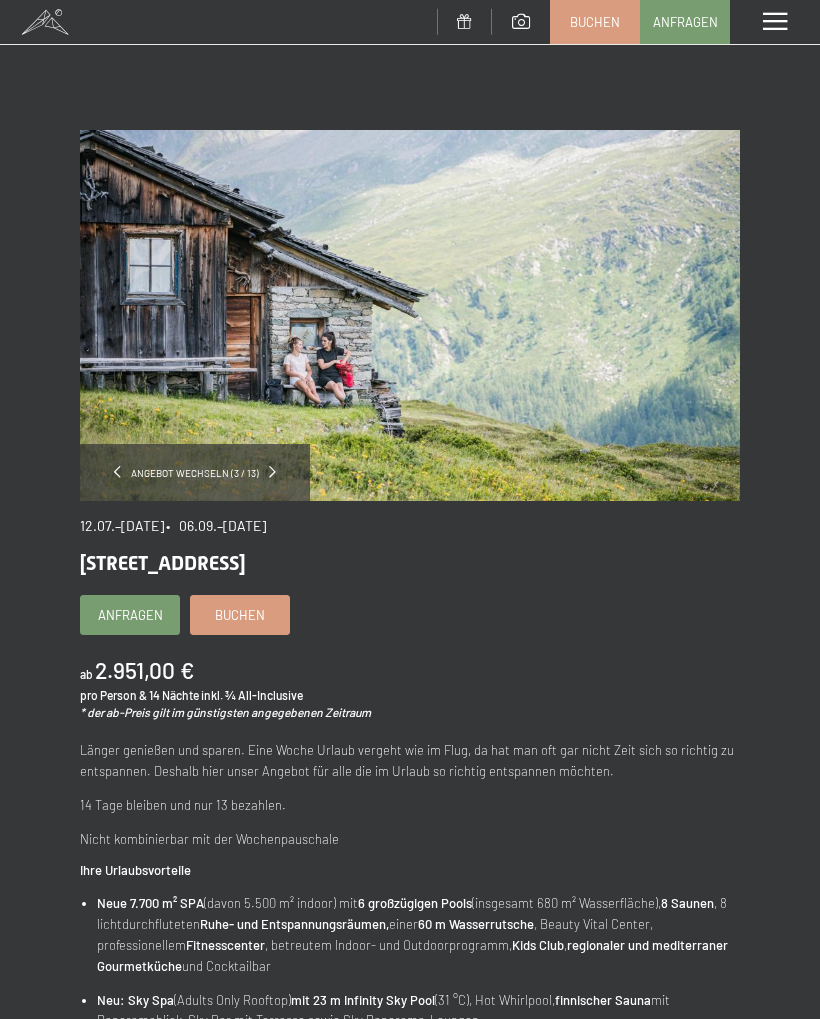 scroll, scrollTop: 0, scrollLeft: 0, axis: both 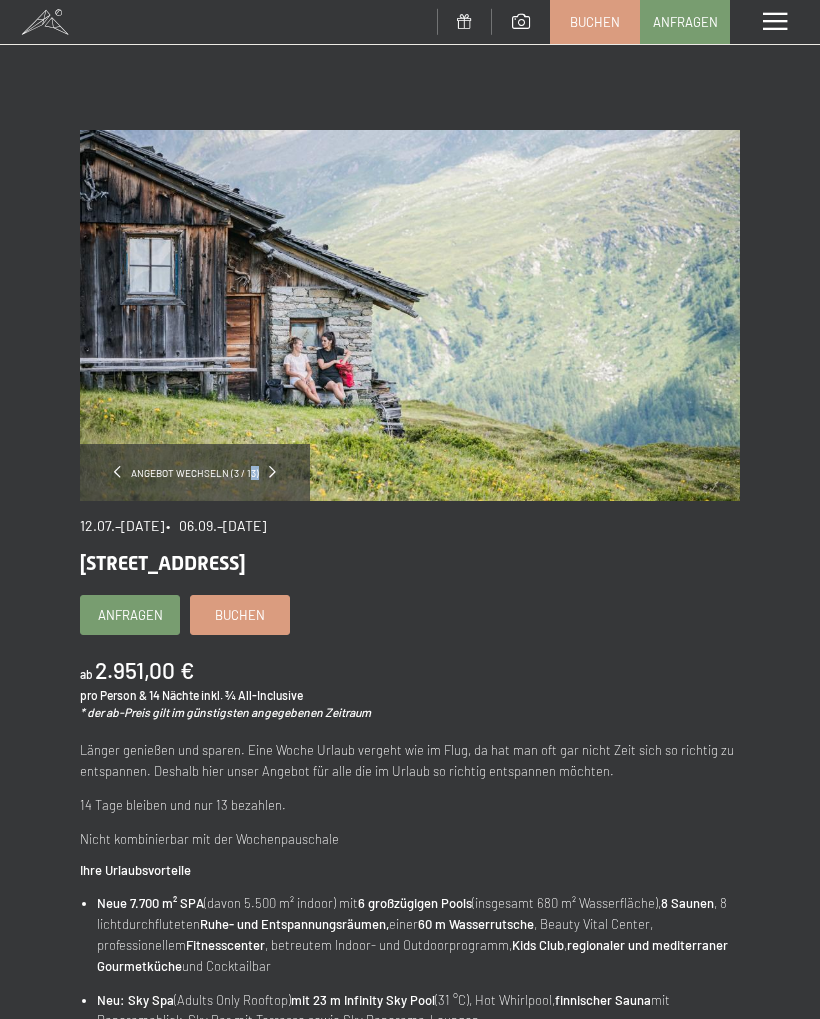 click at bounding box center [410, 315] 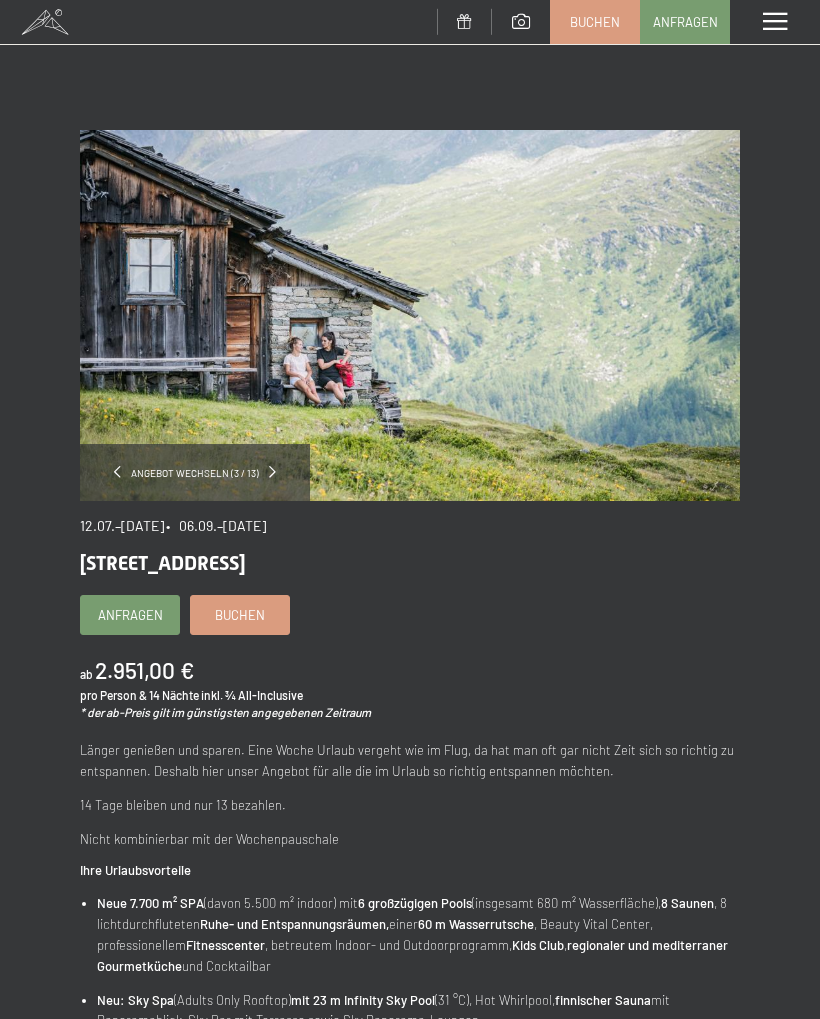 click on "Angebot wechseln (3 / 13)" at bounding box center [195, 472] 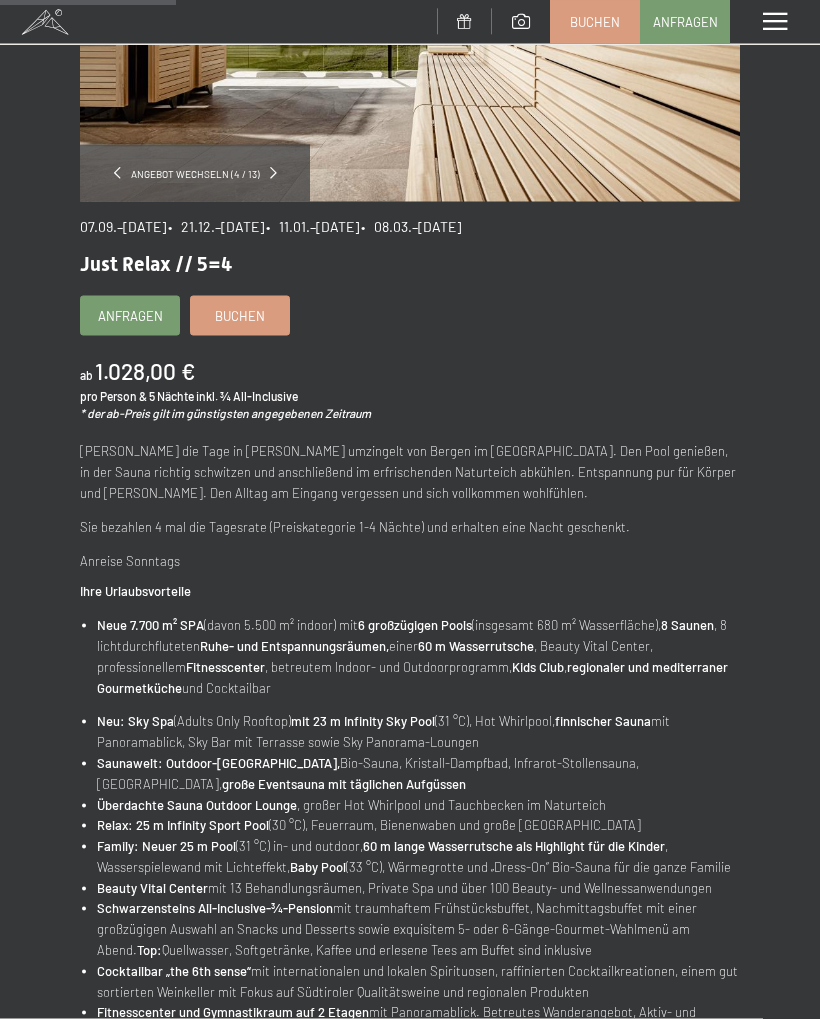 scroll, scrollTop: 0, scrollLeft: 0, axis: both 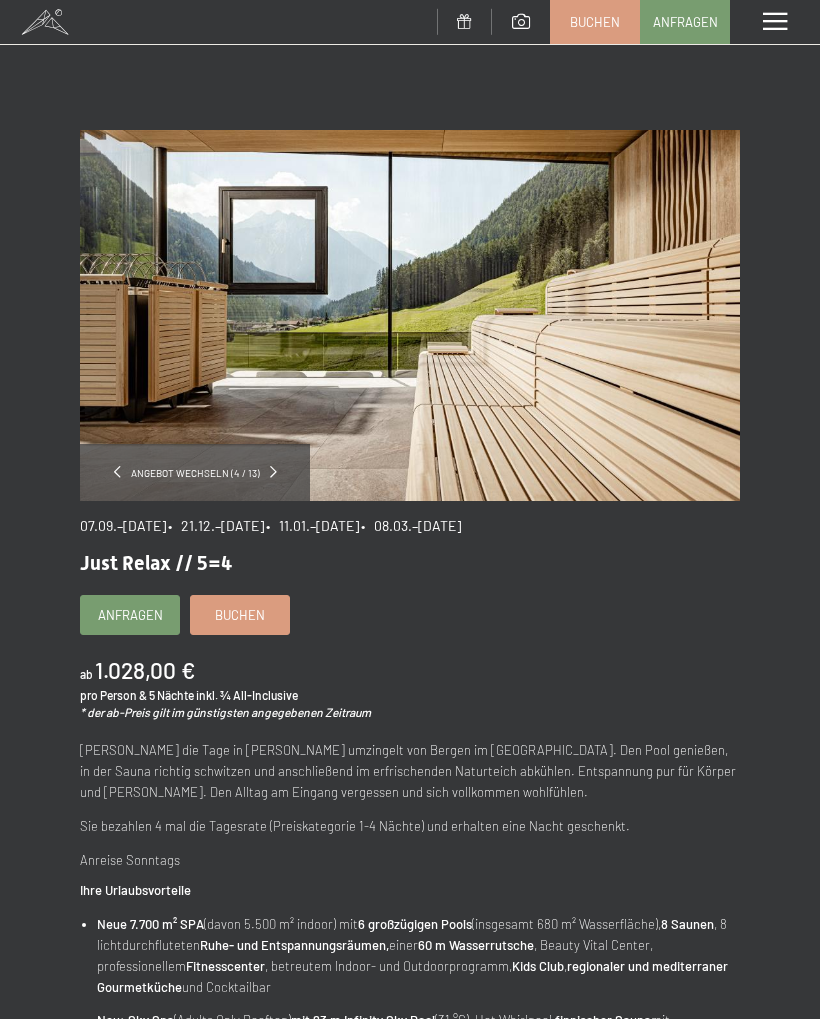 click at bounding box center [775, 22] 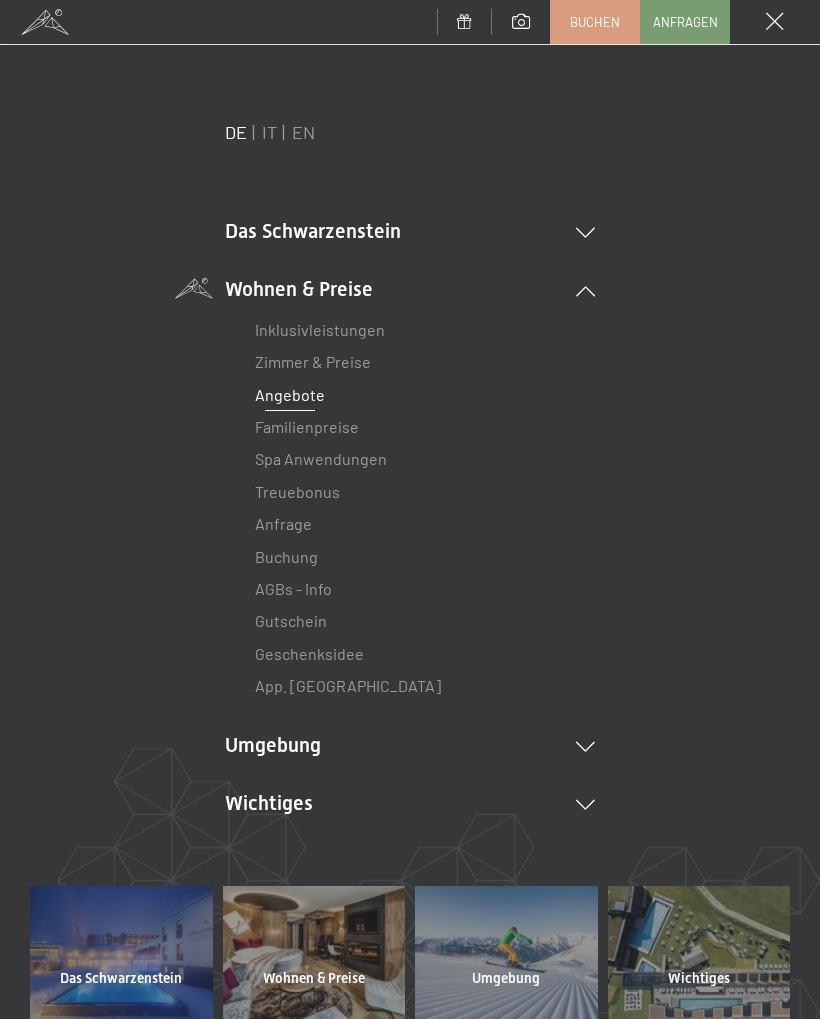 click at bounding box center [585, 747] 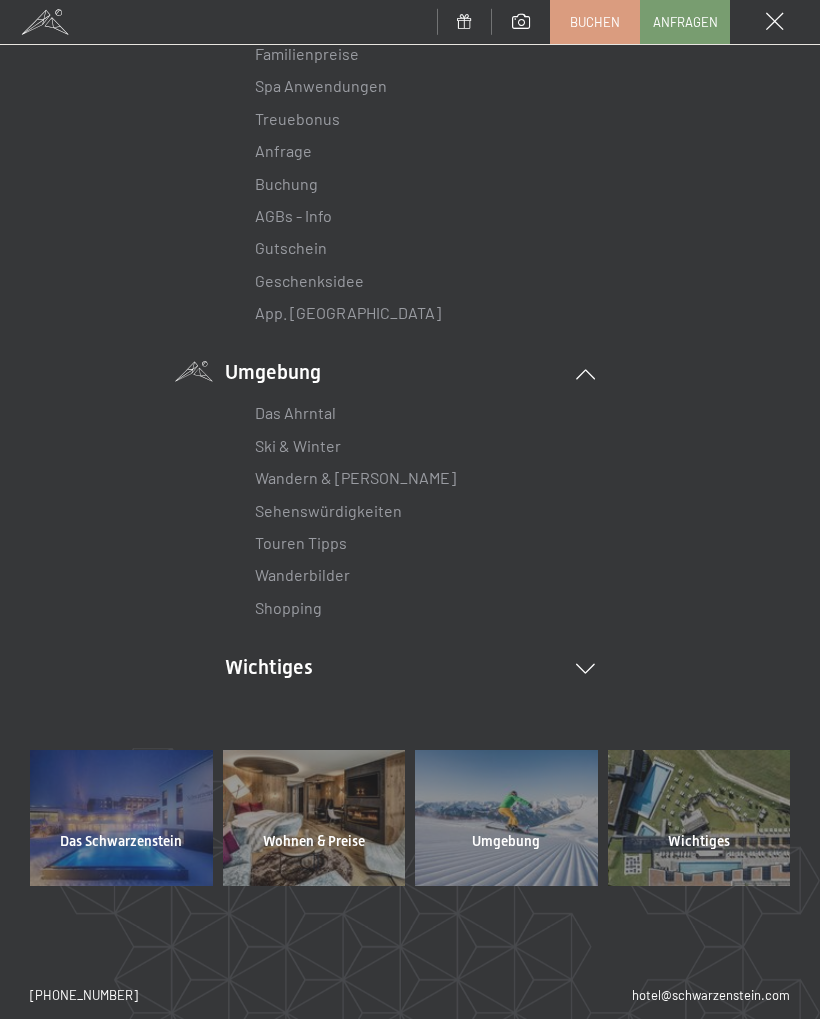 scroll, scrollTop: 378, scrollLeft: 0, axis: vertical 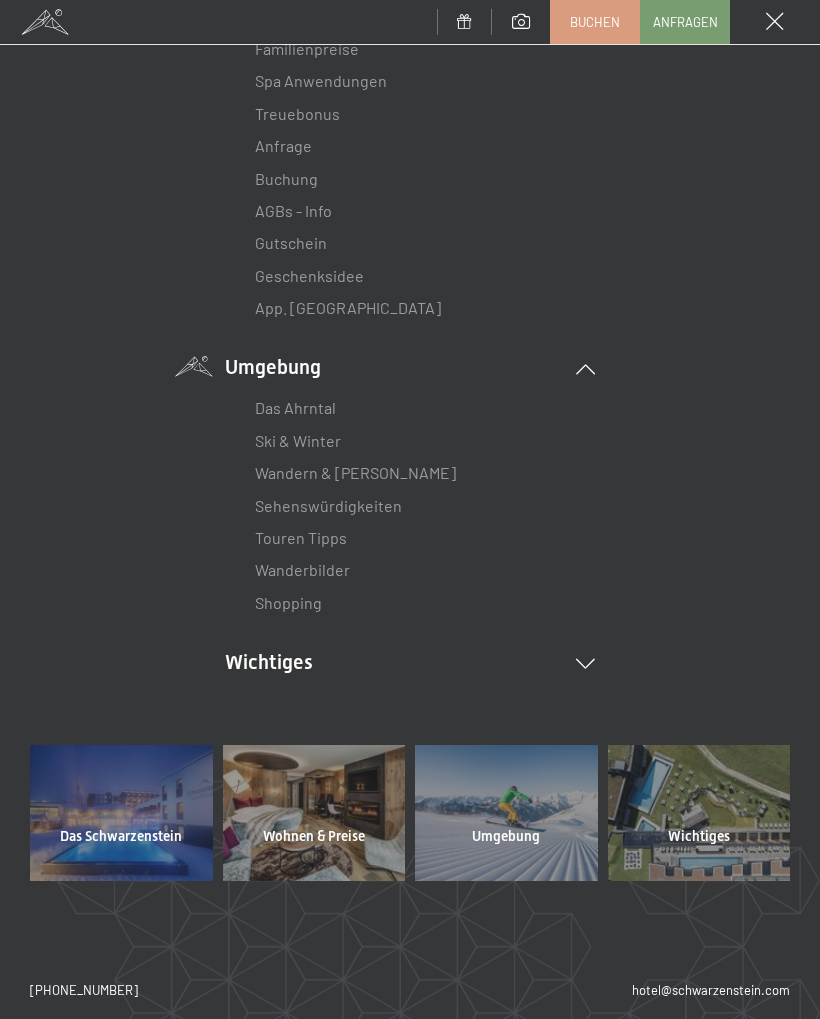 click on "Wandern & [PERSON_NAME]" at bounding box center [355, 472] 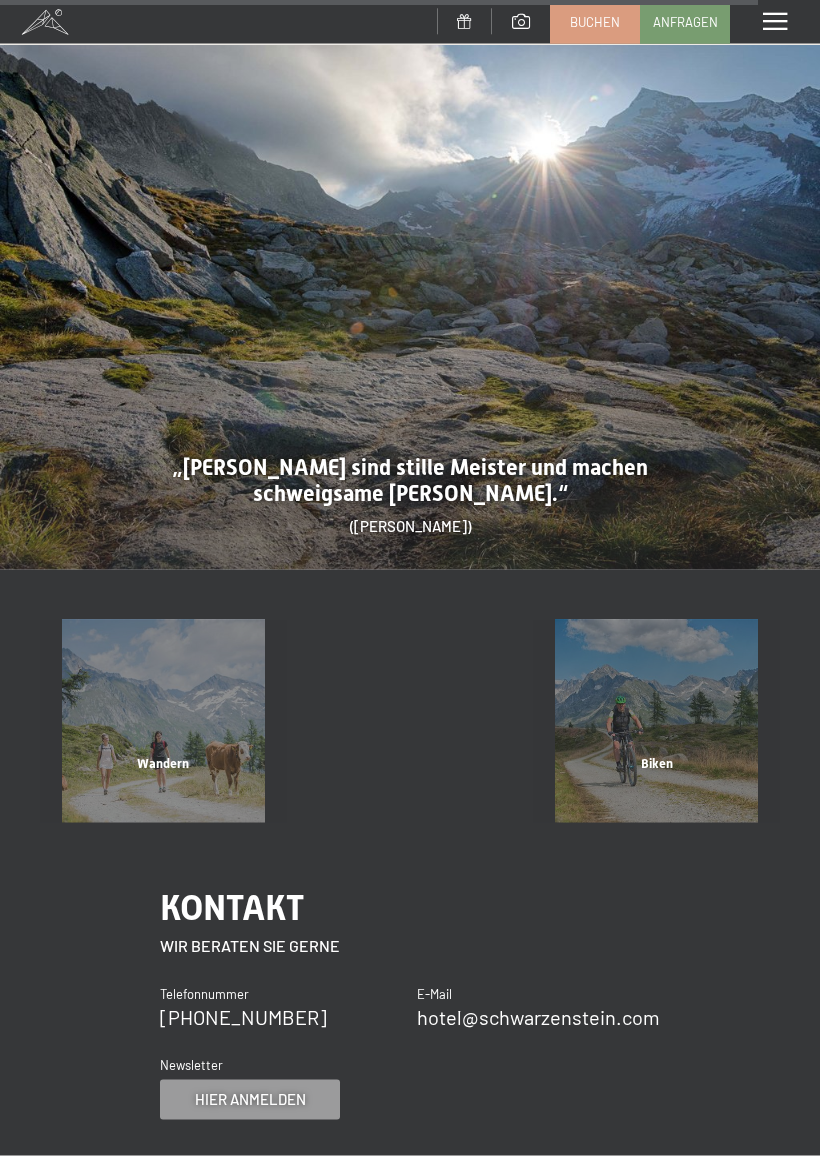 scroll, scrollTop: 6330, scrollLeft: 0, axis: vertical 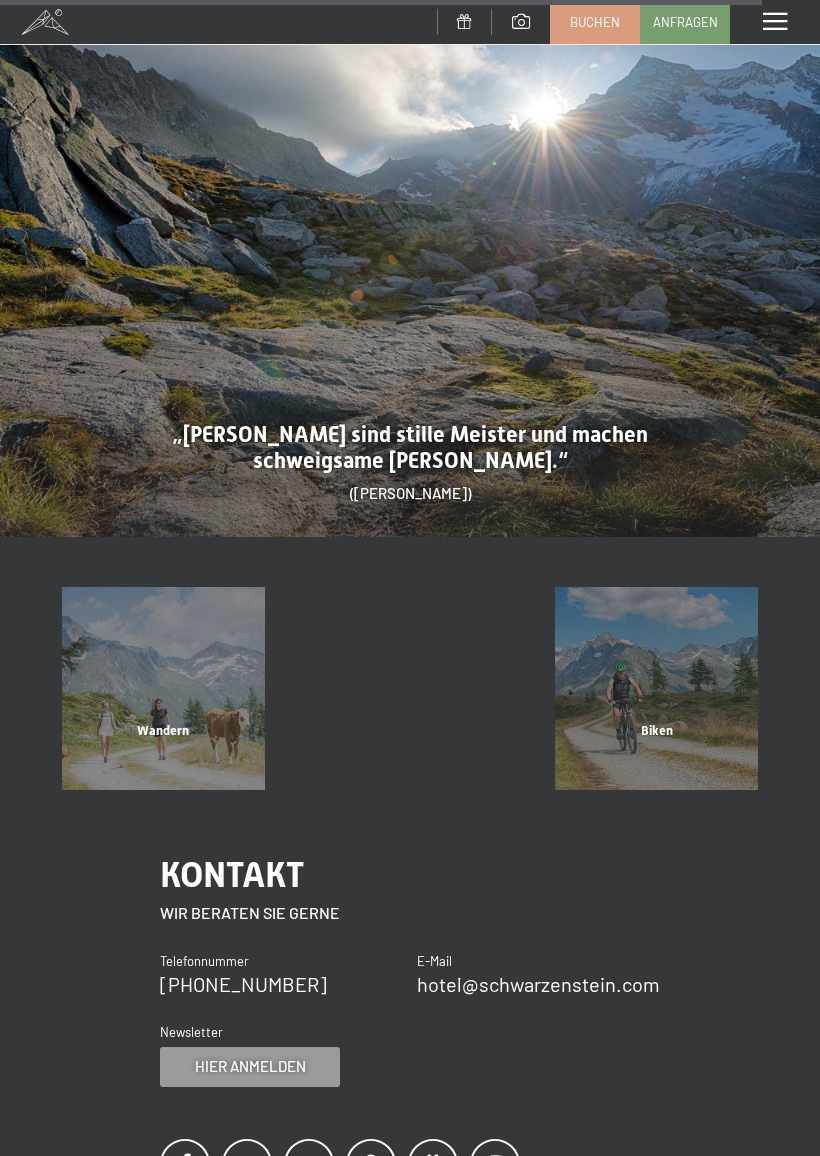 click on "Biken" at bounding box center (656, 756) 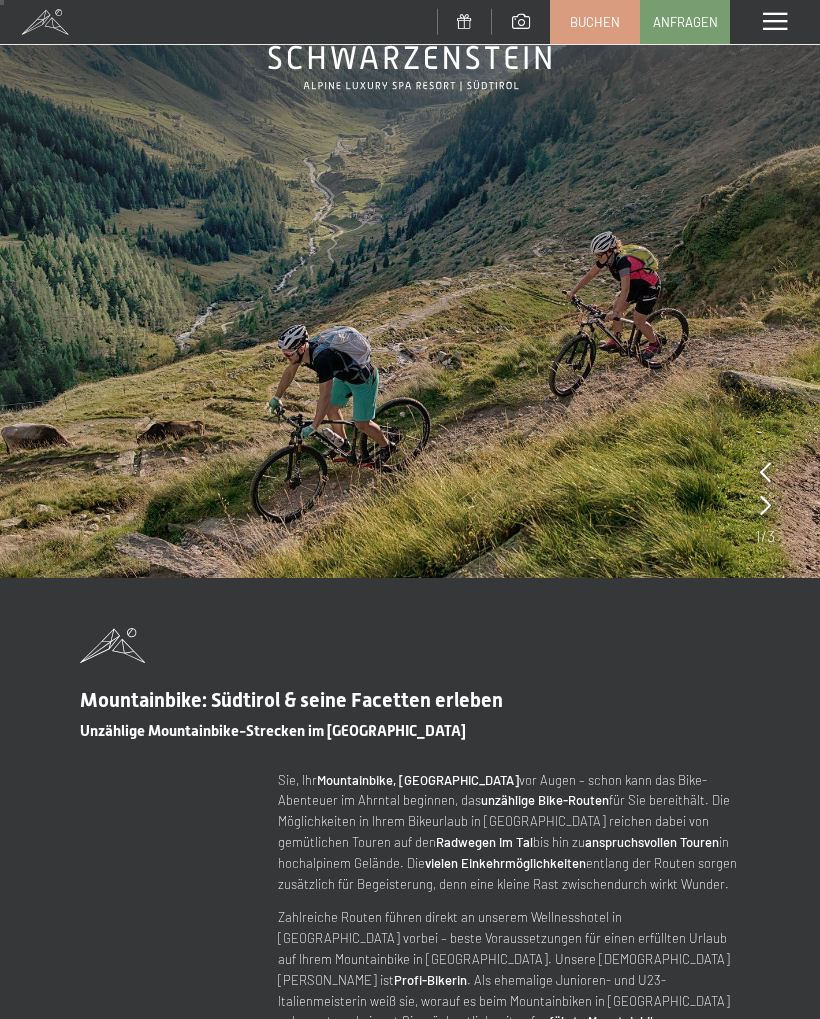 scroll, scrollTop: 0, scrollLeft: 0, axis: both 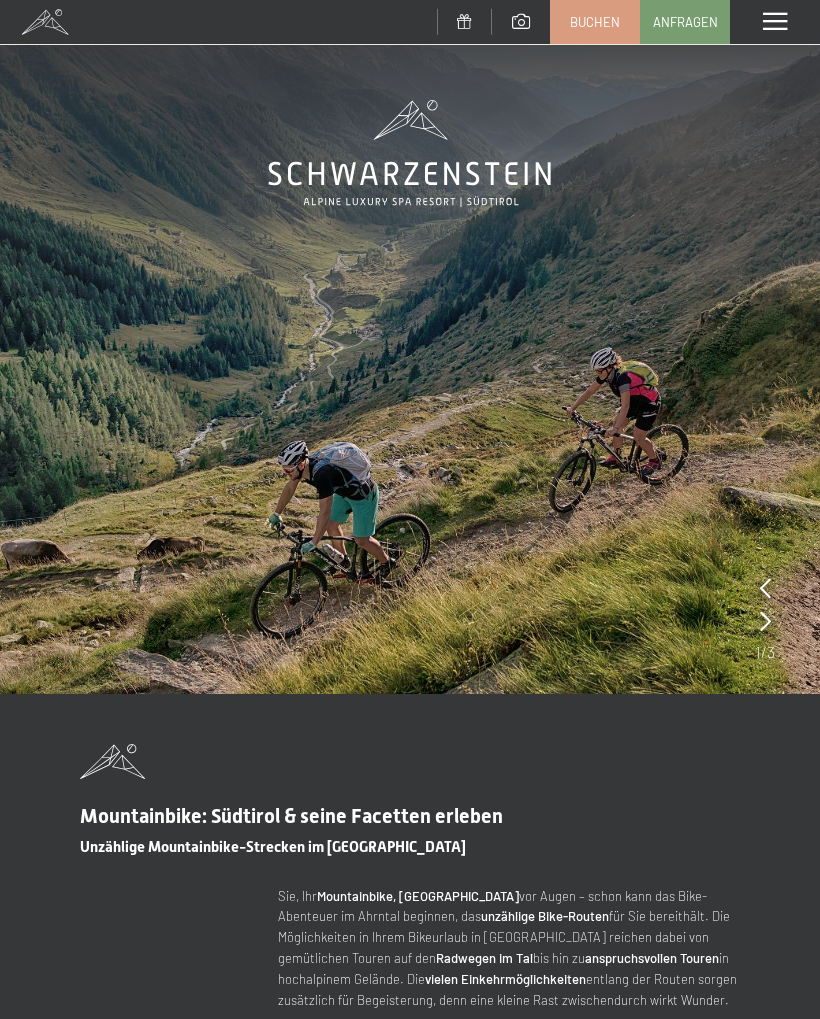 click at bounding box center (775, 22) 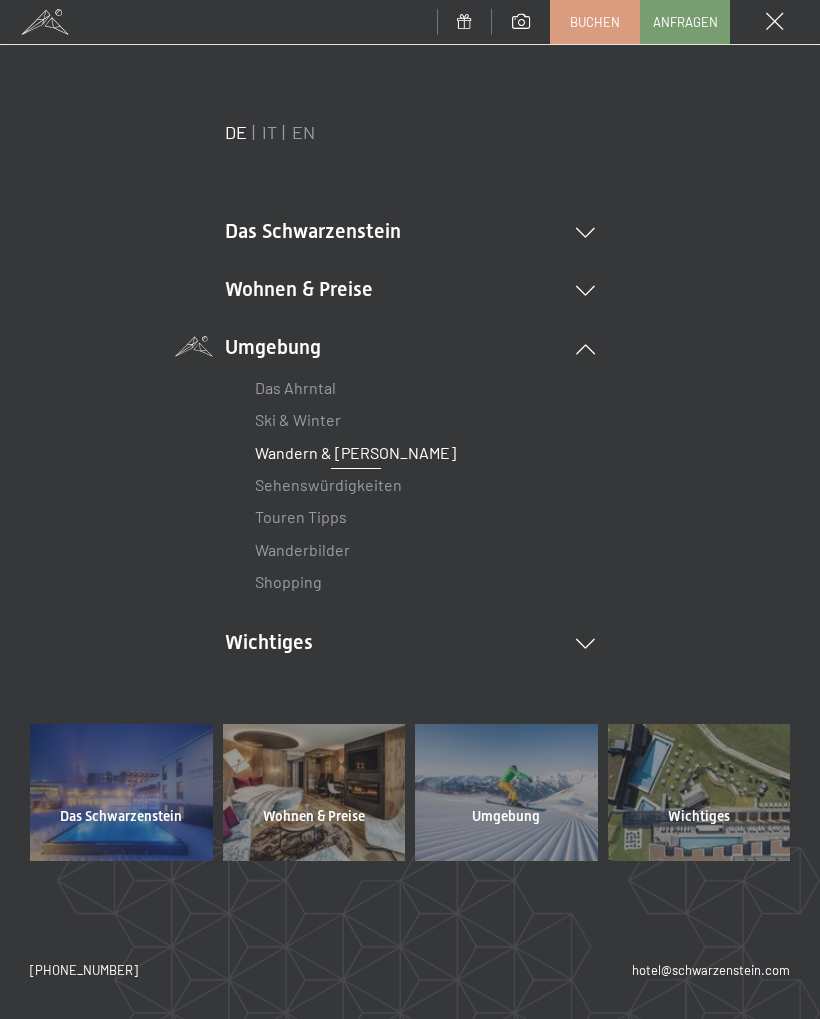 click on "Shopping" at bounding box center [288, 581] 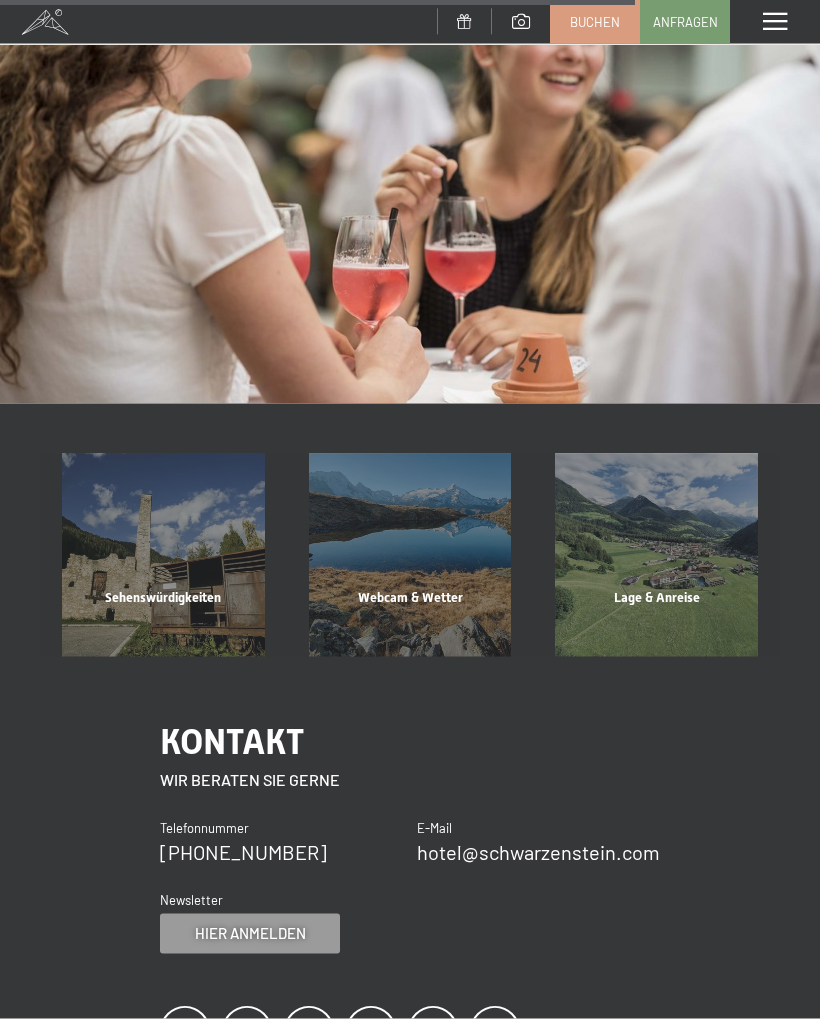 scroll, scrollTop: 1883, scrollLeft: 0, axis: vertical 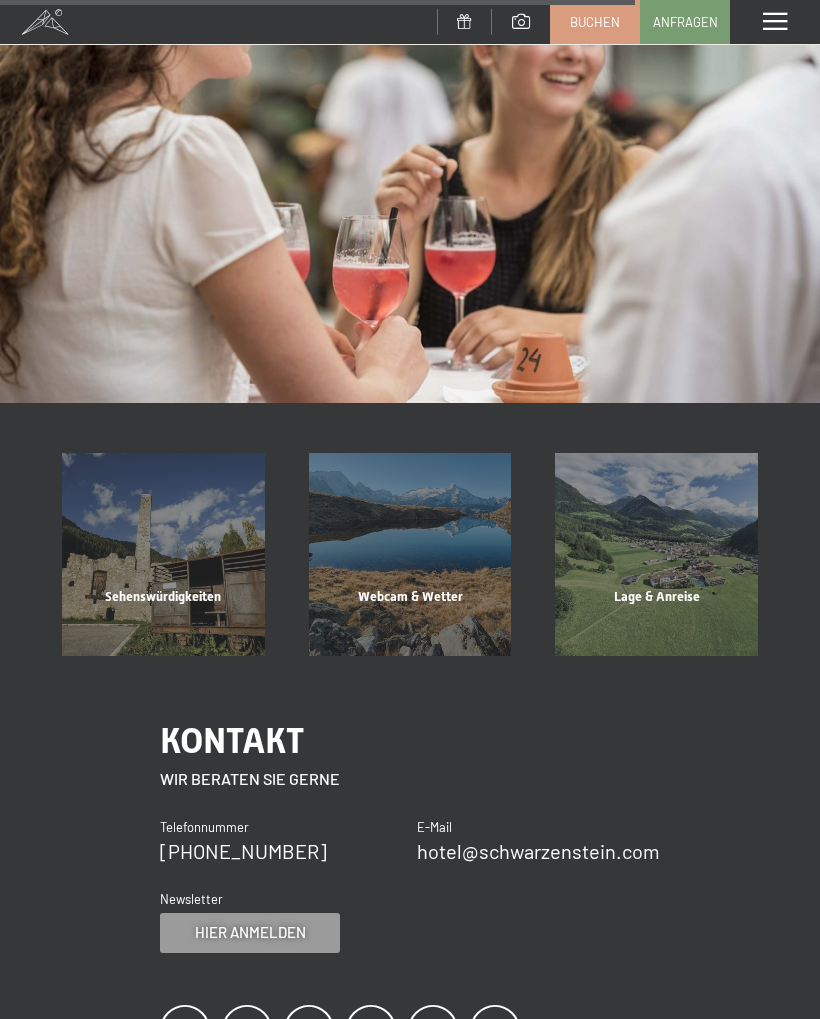 click on "Lage & Anreise" at bounding box center [656, 622] 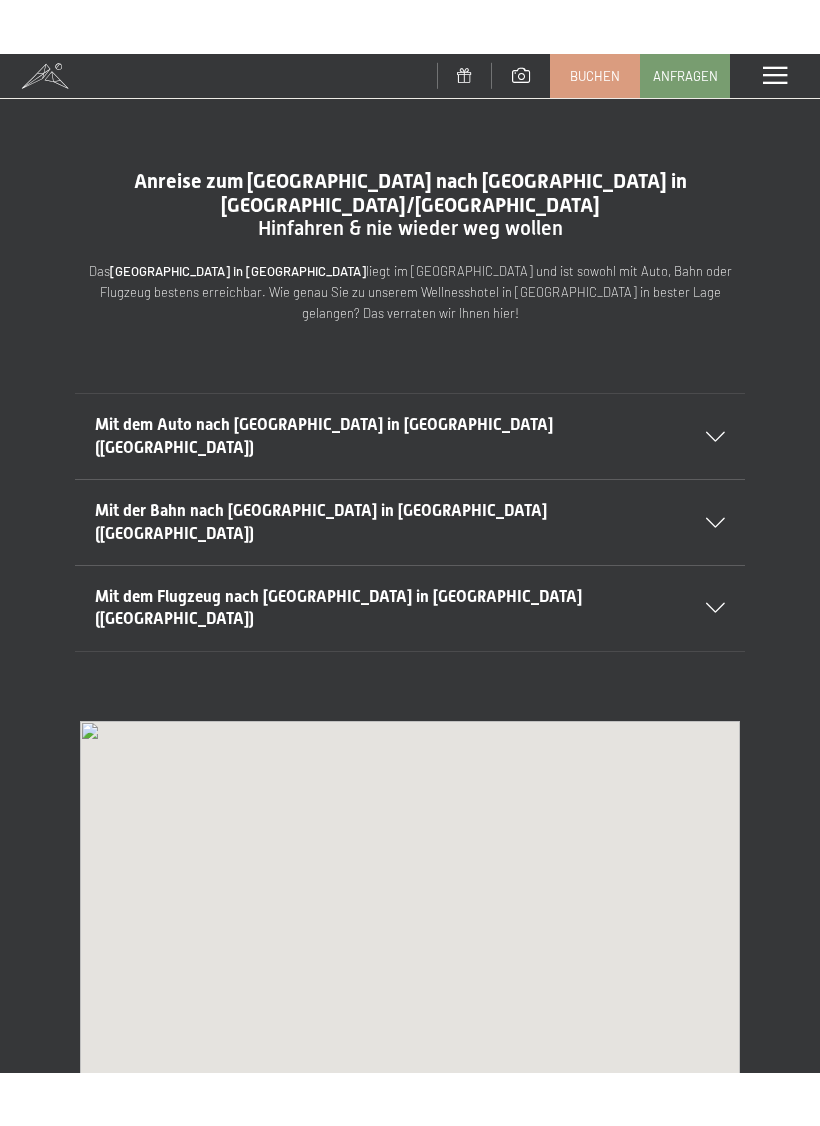 scroll, scrollTop: 0, scrollLeft: 0, axis: both 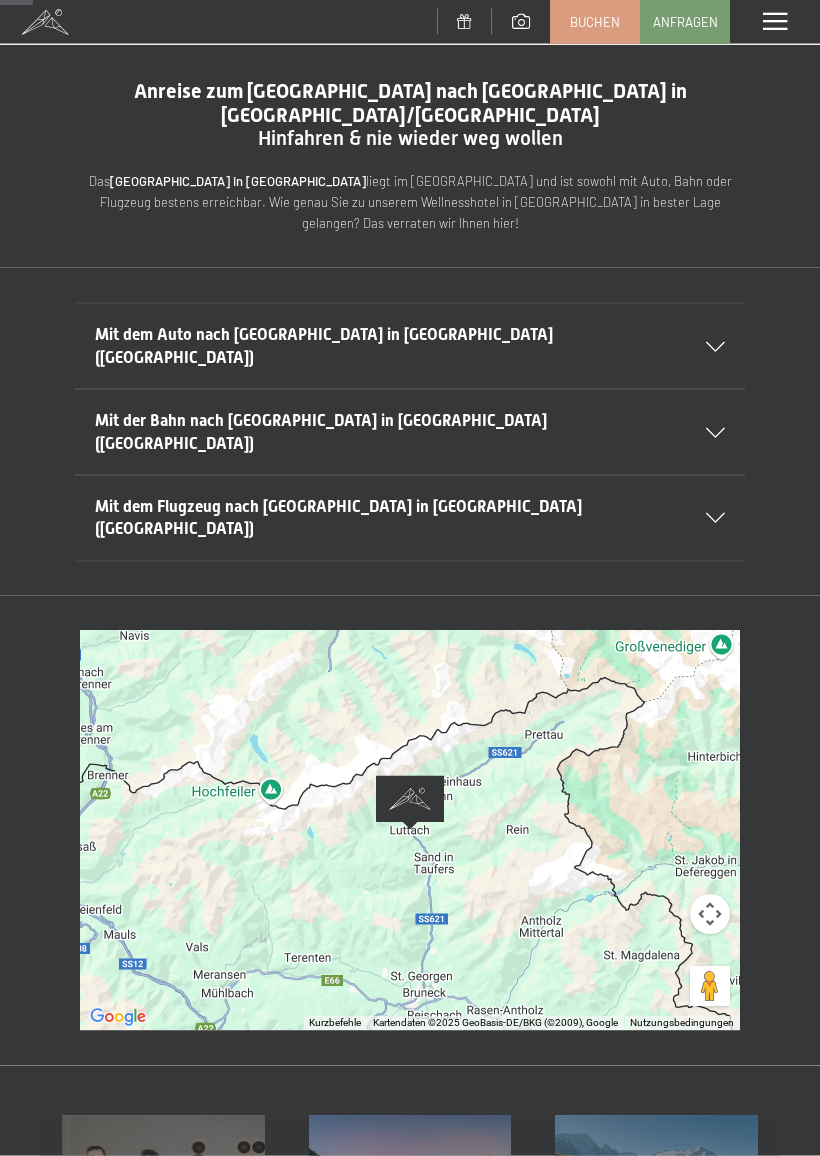 click at bounding box center (715, 347) 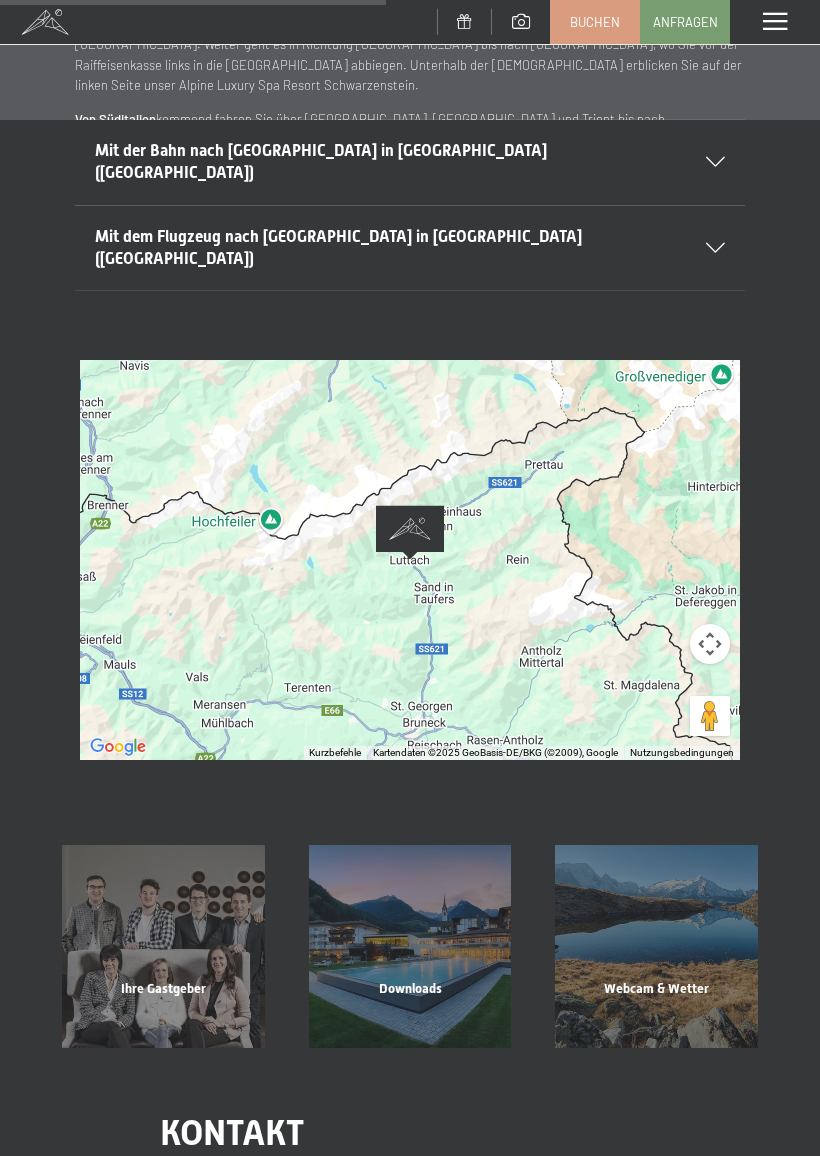 scroll, scrollTop: 708, scrollLeft: 0, axis: vertical 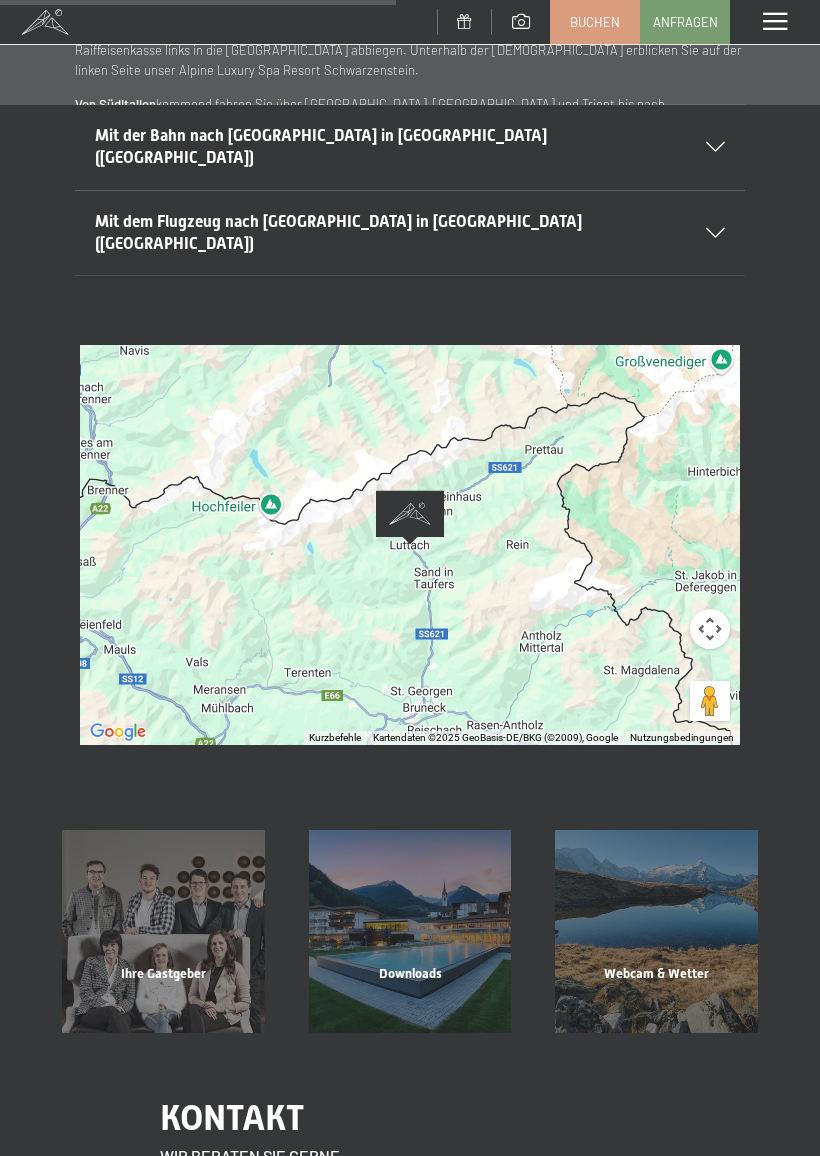 click at bounding box center (710, 629) 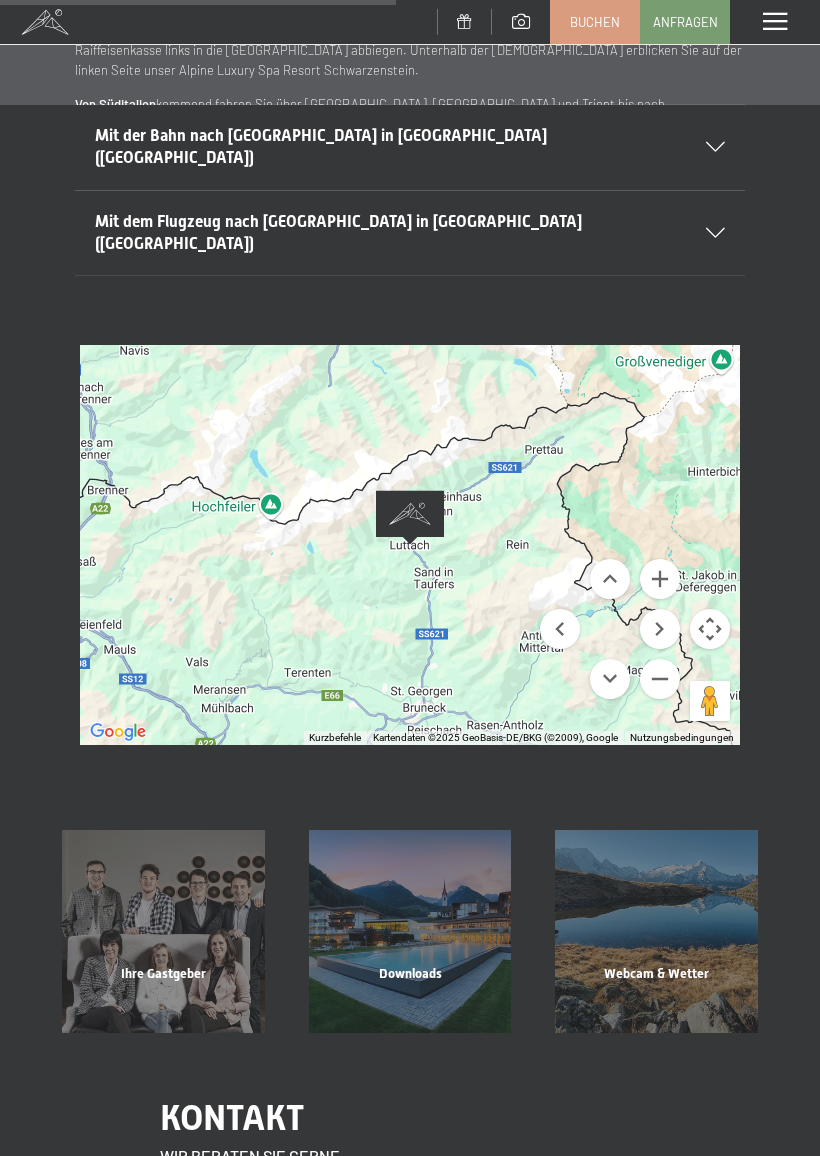 click at bounding box center [560, 629] 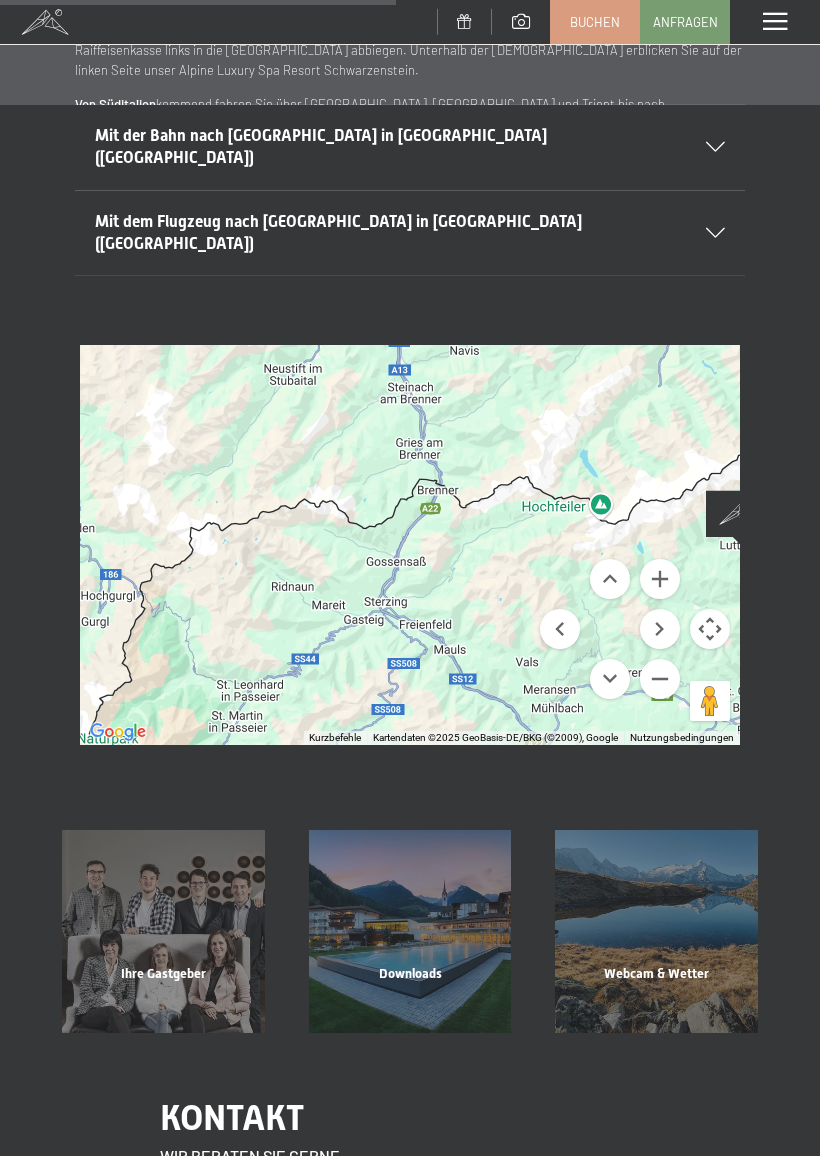 click at bounding box center [660, 629] 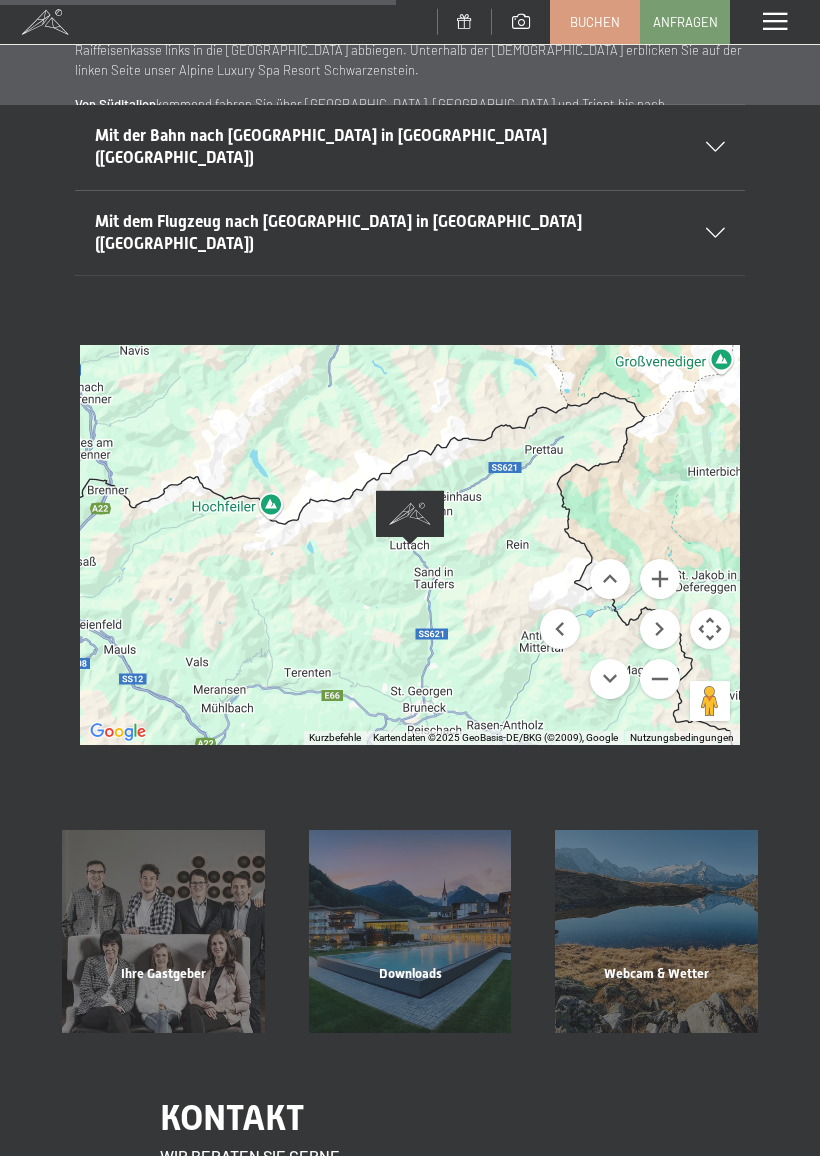 click at bounding box center (610, 679) 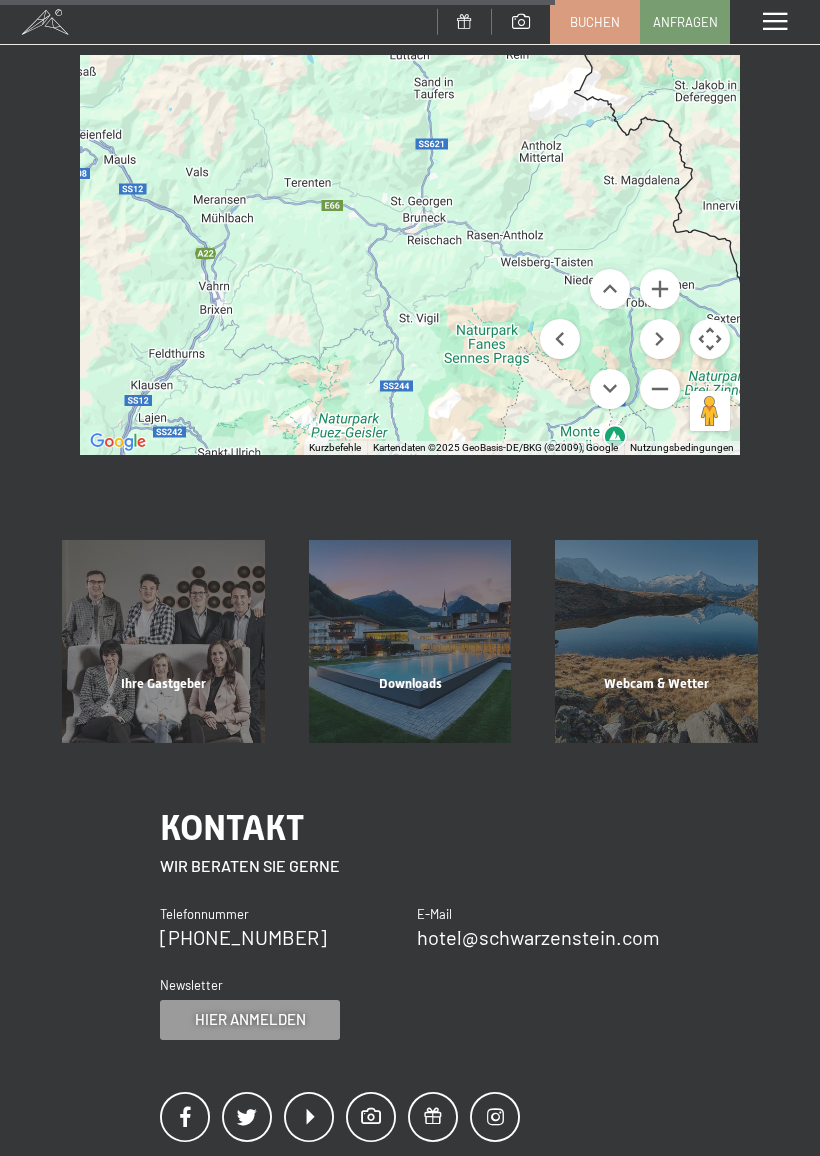 scroll, scrollTop: 1012, scrollLeft: 0, axis: vertical 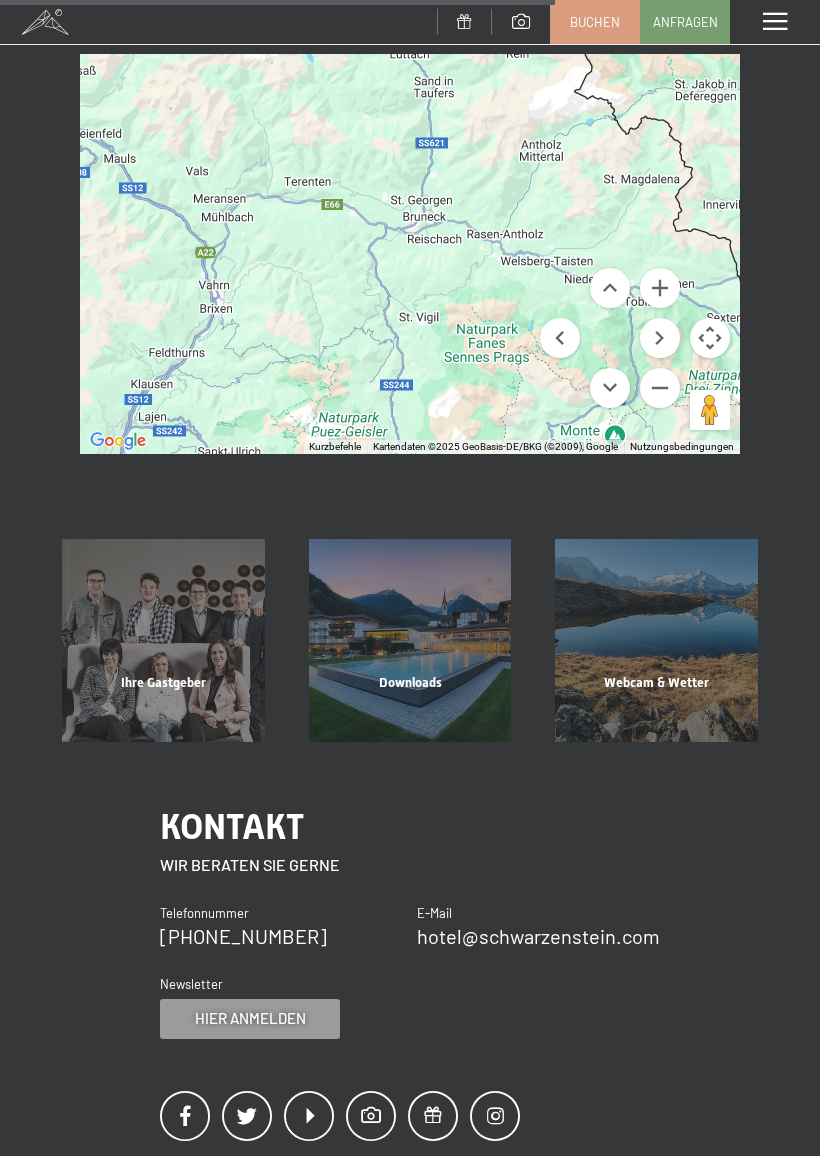 click at bounding box center (610, 288) 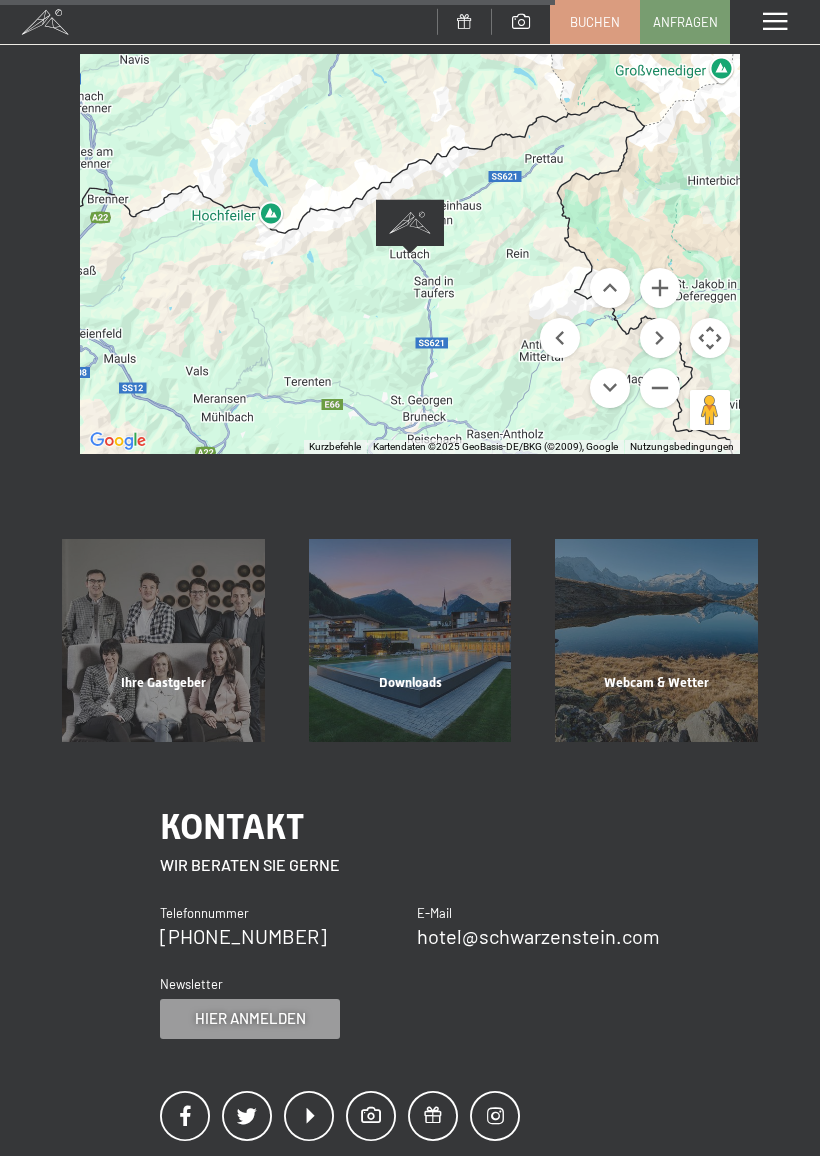 click on "Downloads" at bounding box center [410, 708] 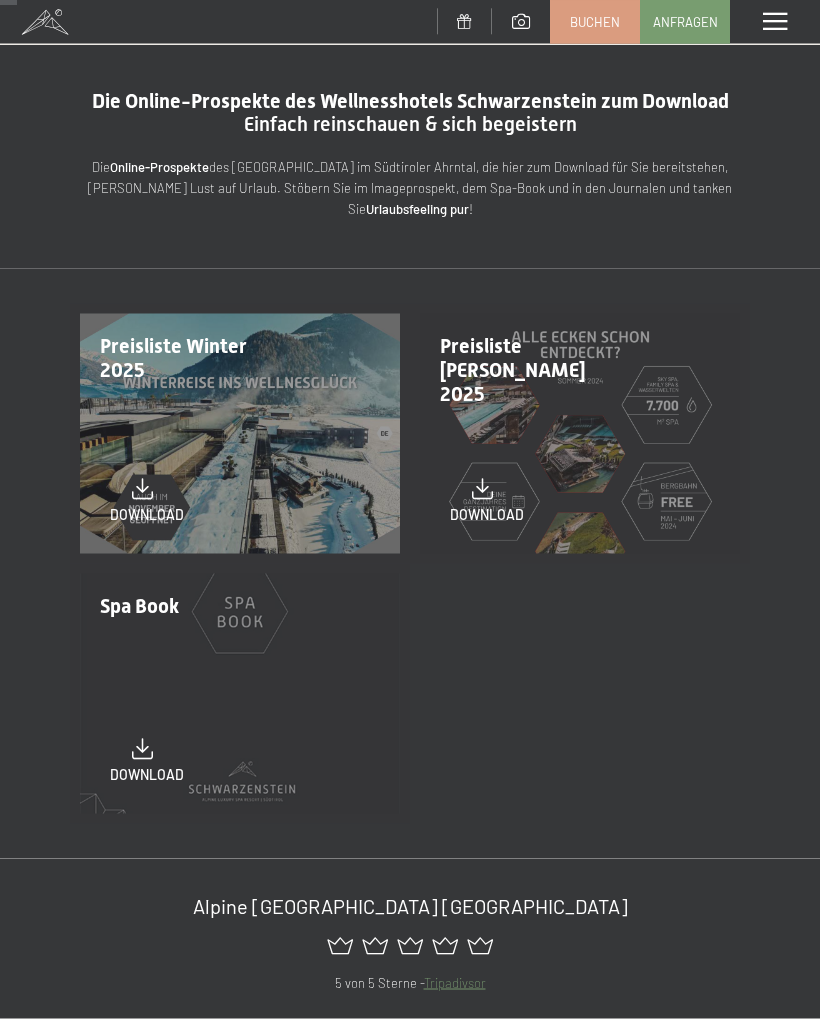 scroll, scrollTop: 0, scrollLeft: 0, axis: both 